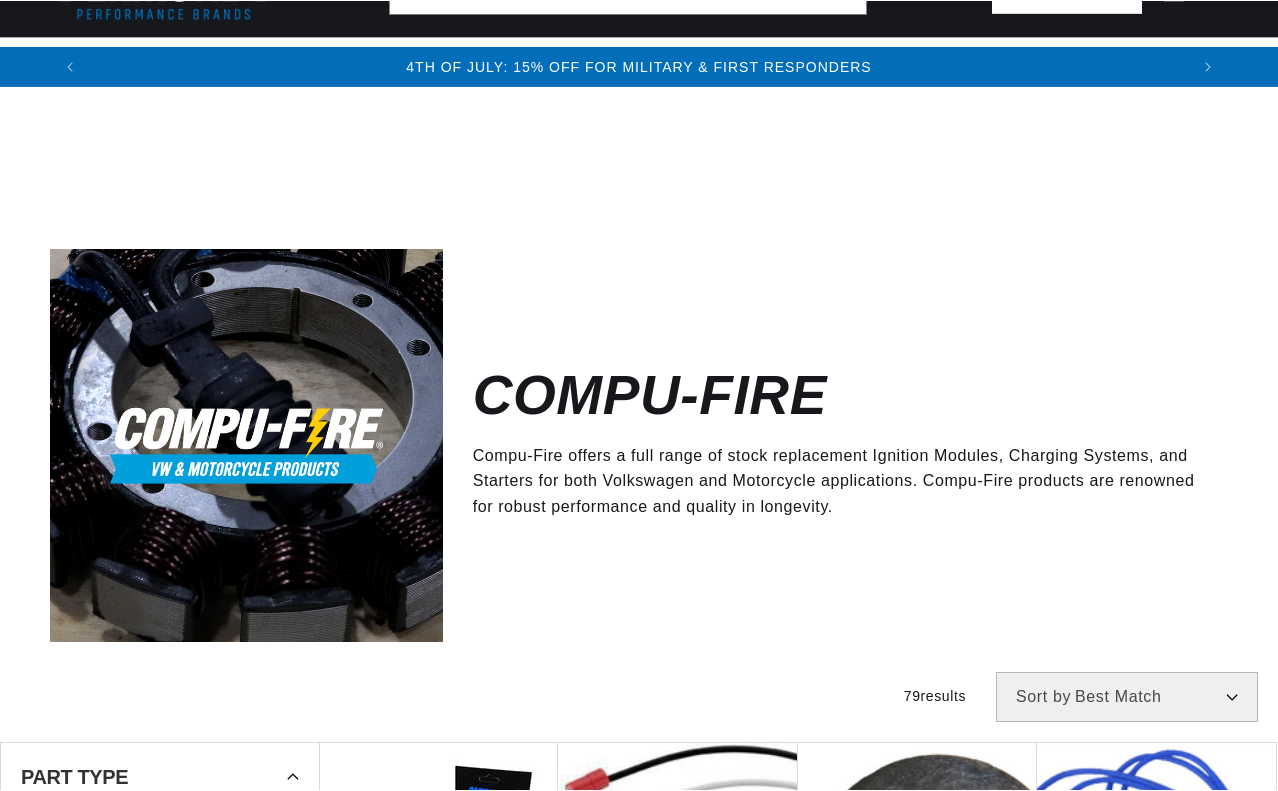 scroll, scrollTop: 500, scrollLeft: 0, axis: vertical 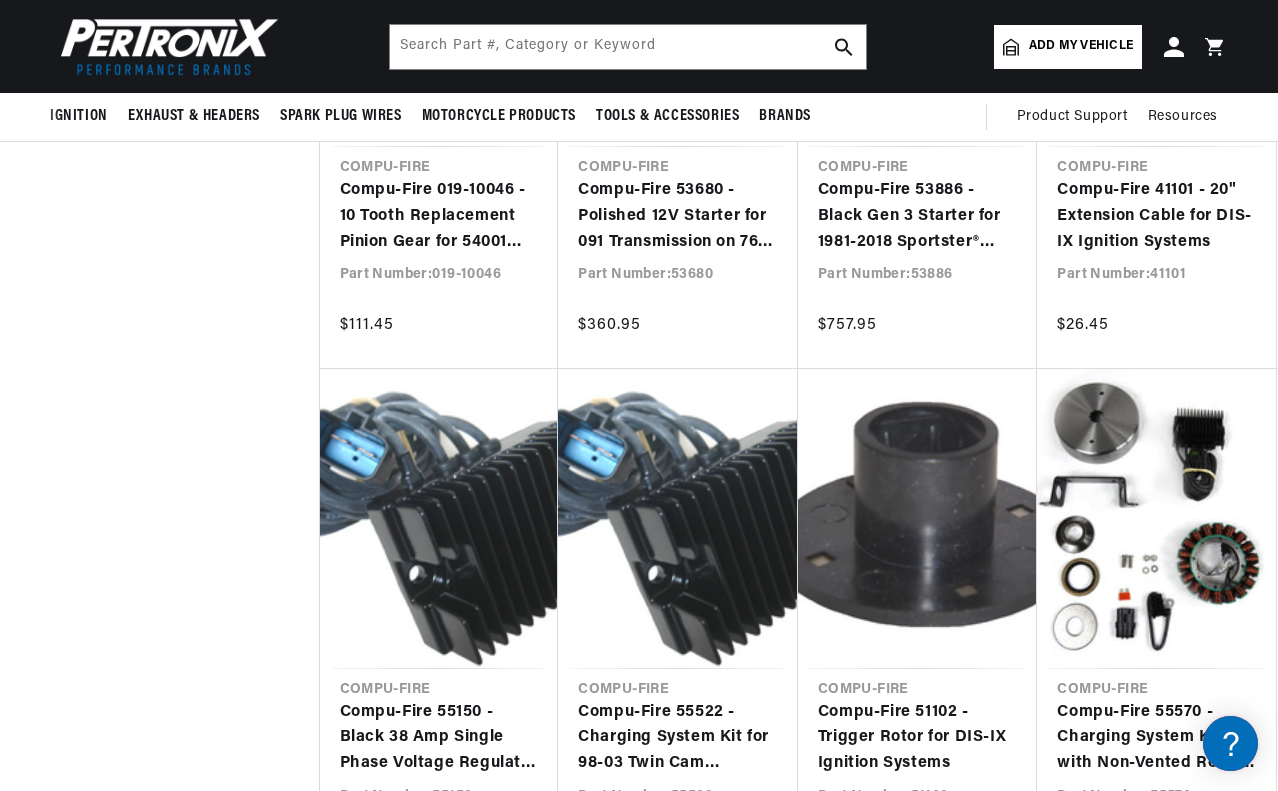 drag, startPoint x: 218, startPoint y: 341, endPoint x: 217, endPoint y: 184, distance: 157.00319 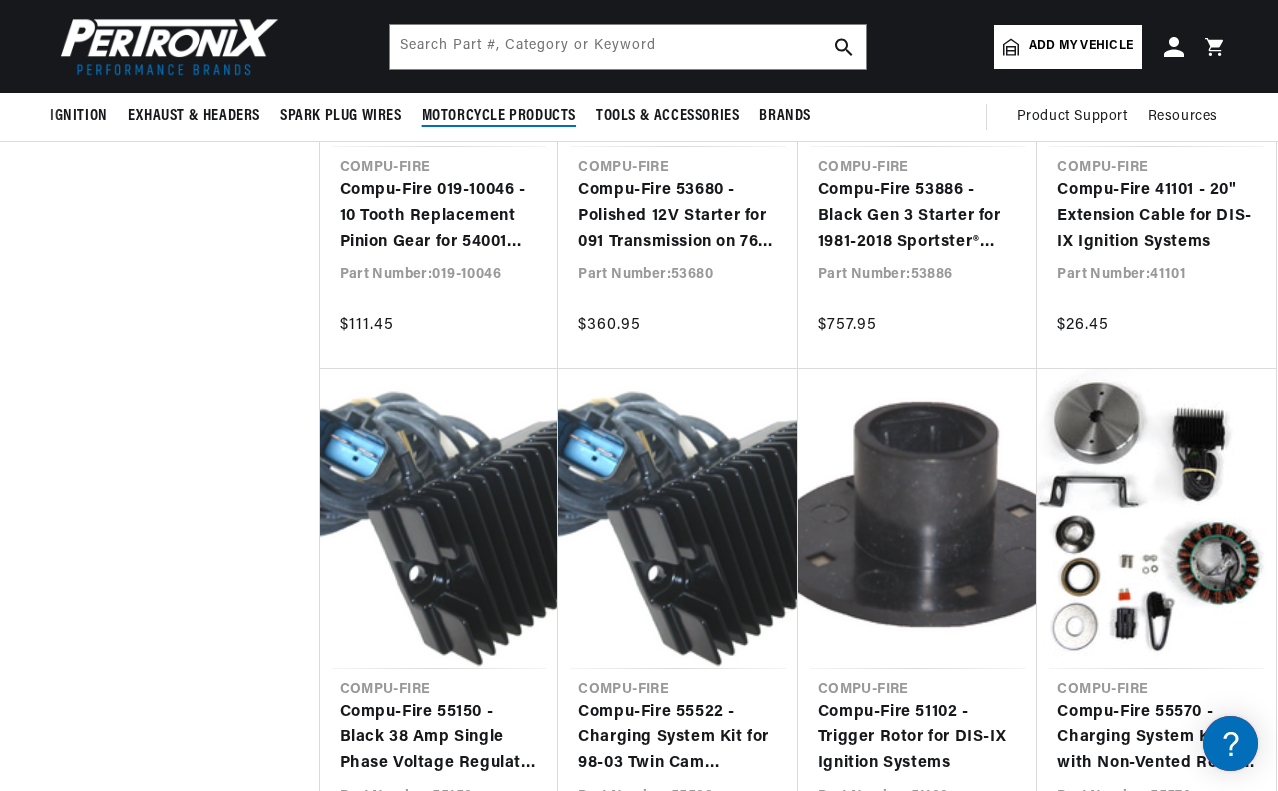 scroll, scrollTop: 6512, scrollLeft: 0, axis: vertical 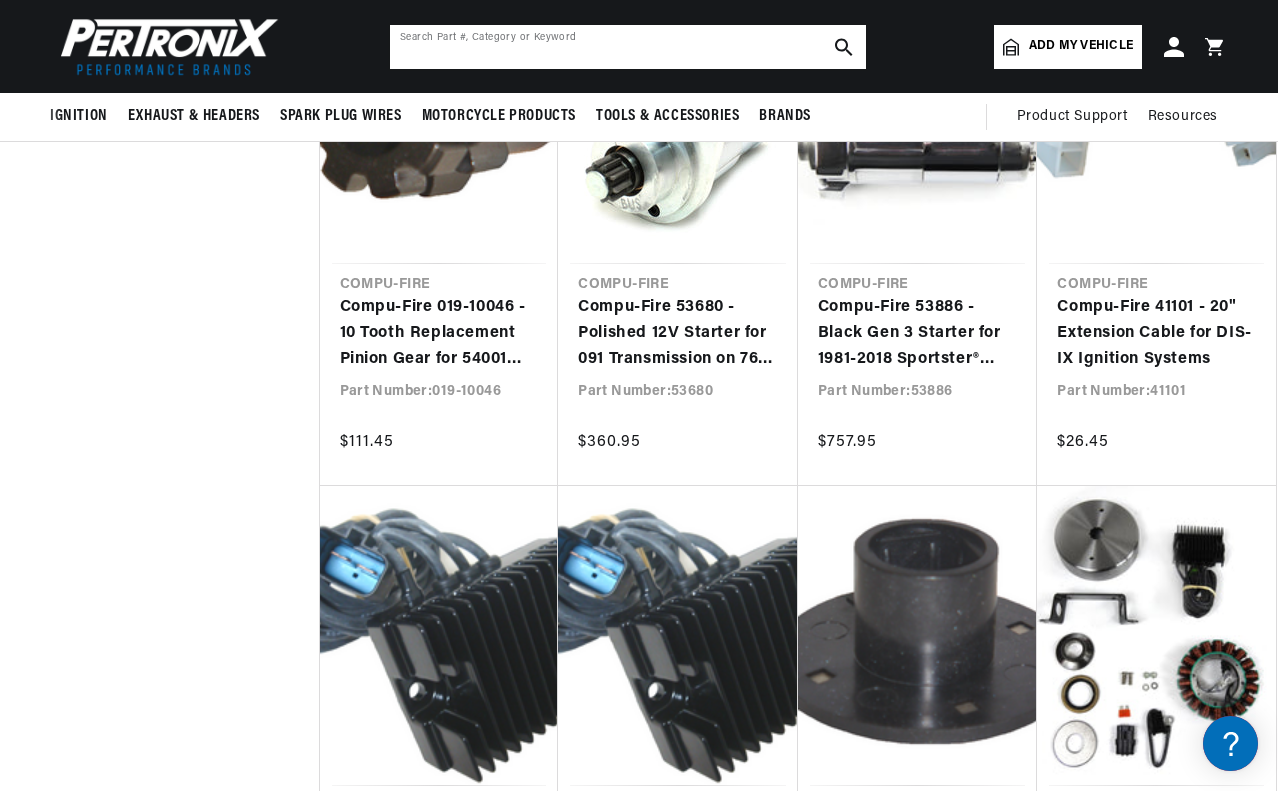 click at bounding box center [628, 47] 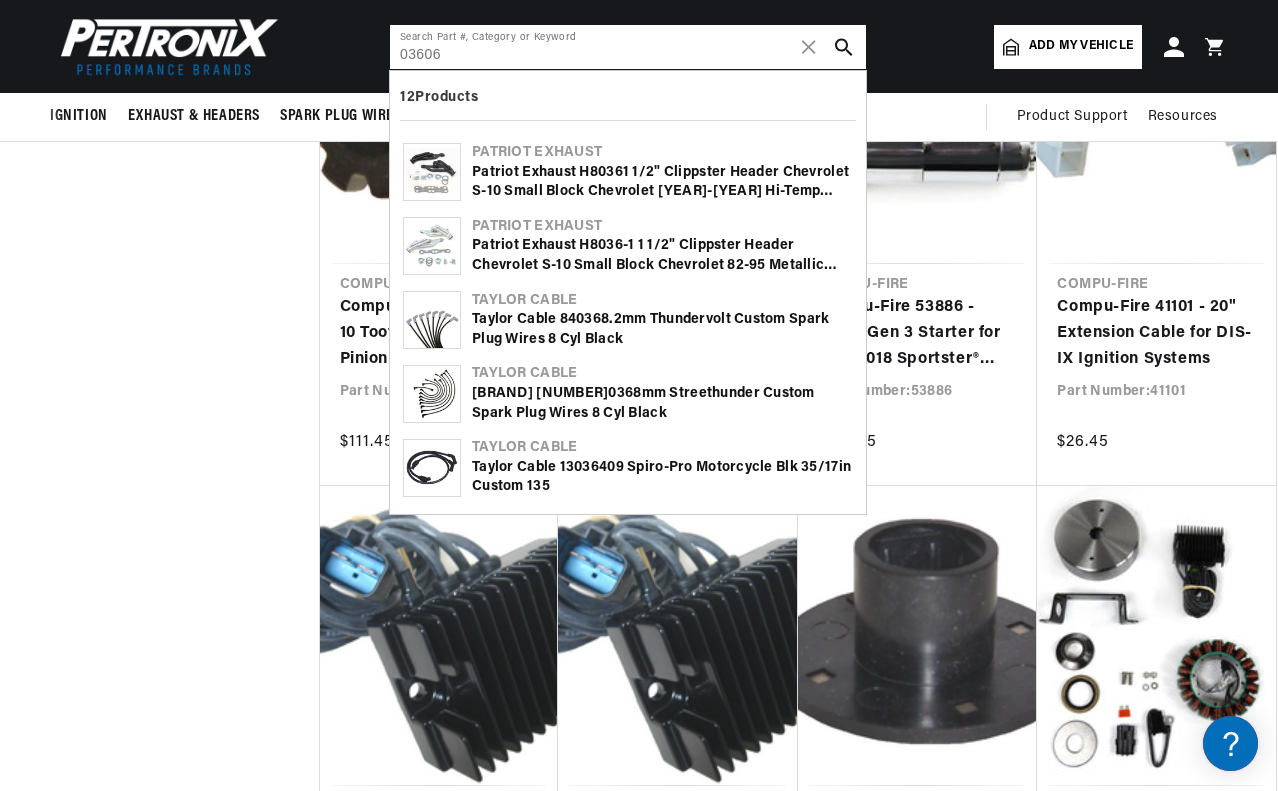 scroll, scrollTop: 0, scrollLeft: 1098, axis: horizontal 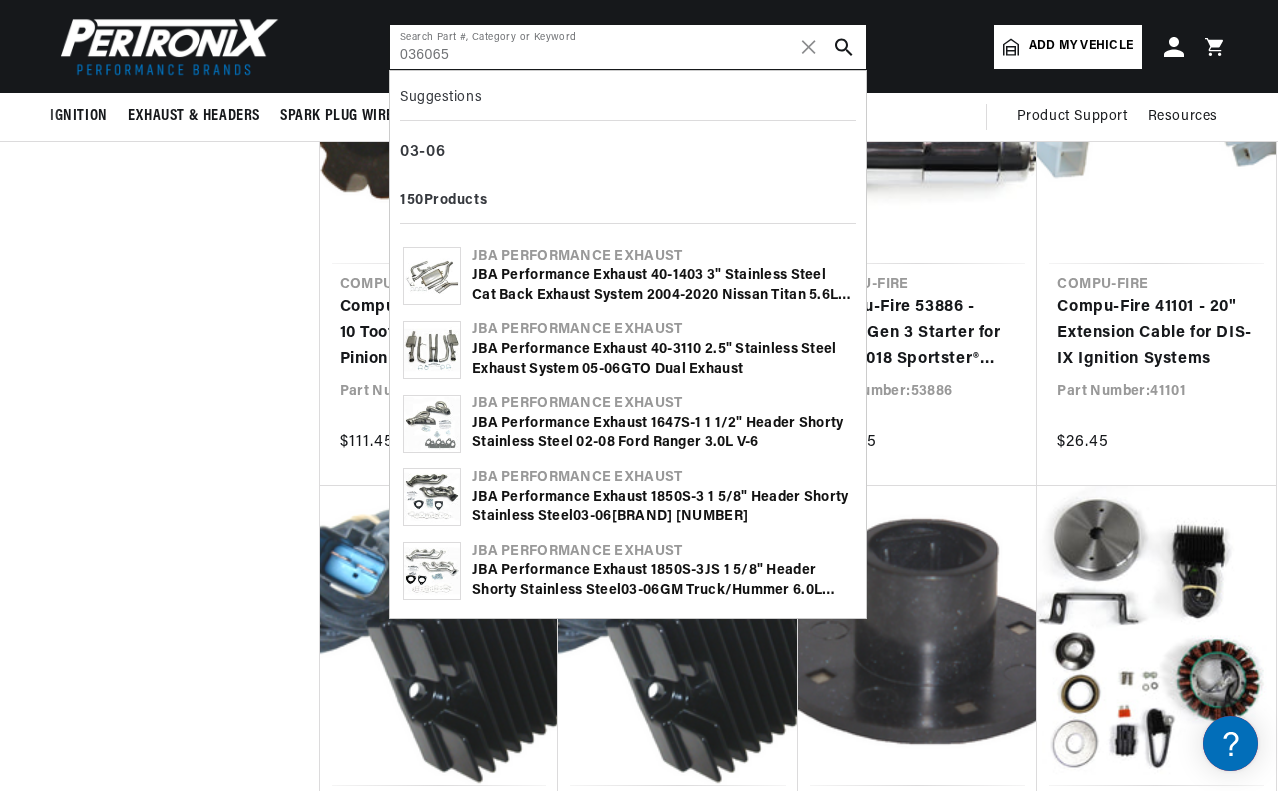 type on "036065" 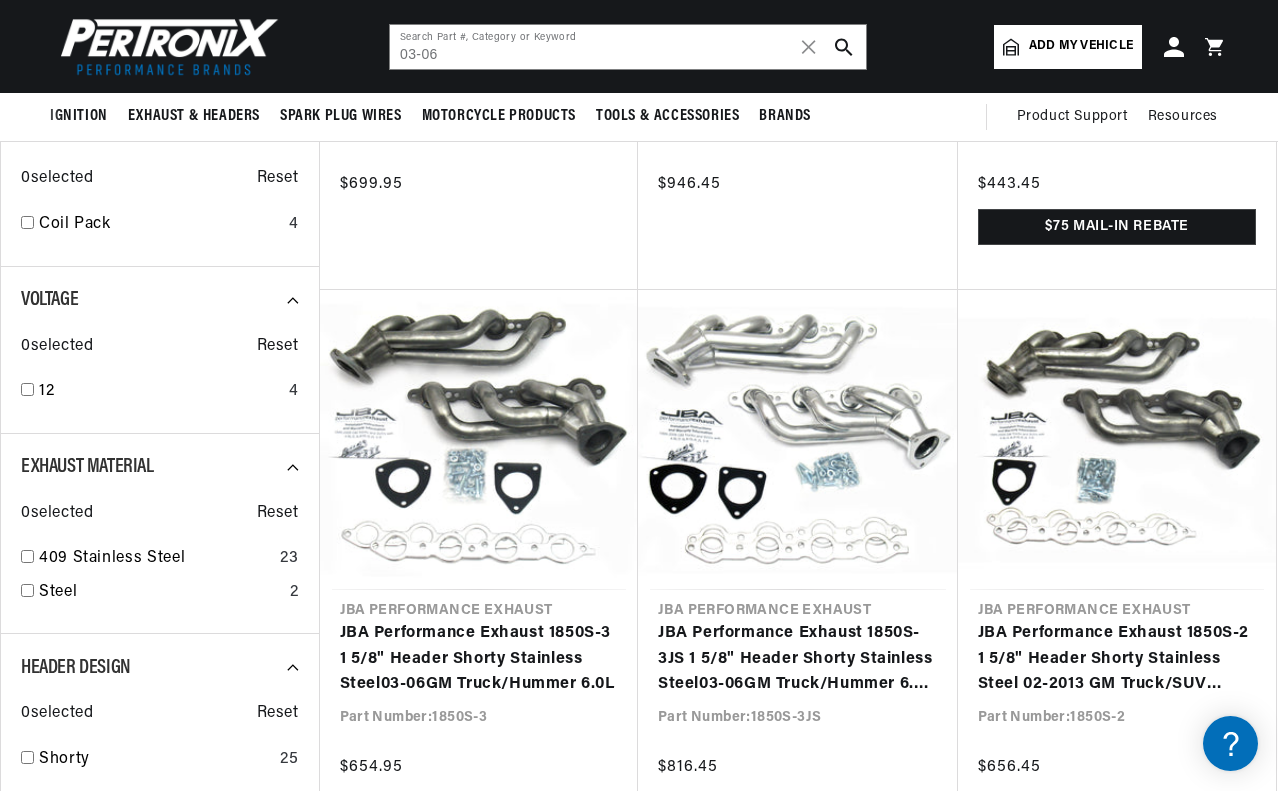 scroll, scrollTop: 500, scrollLeft: 0, axis: vertical 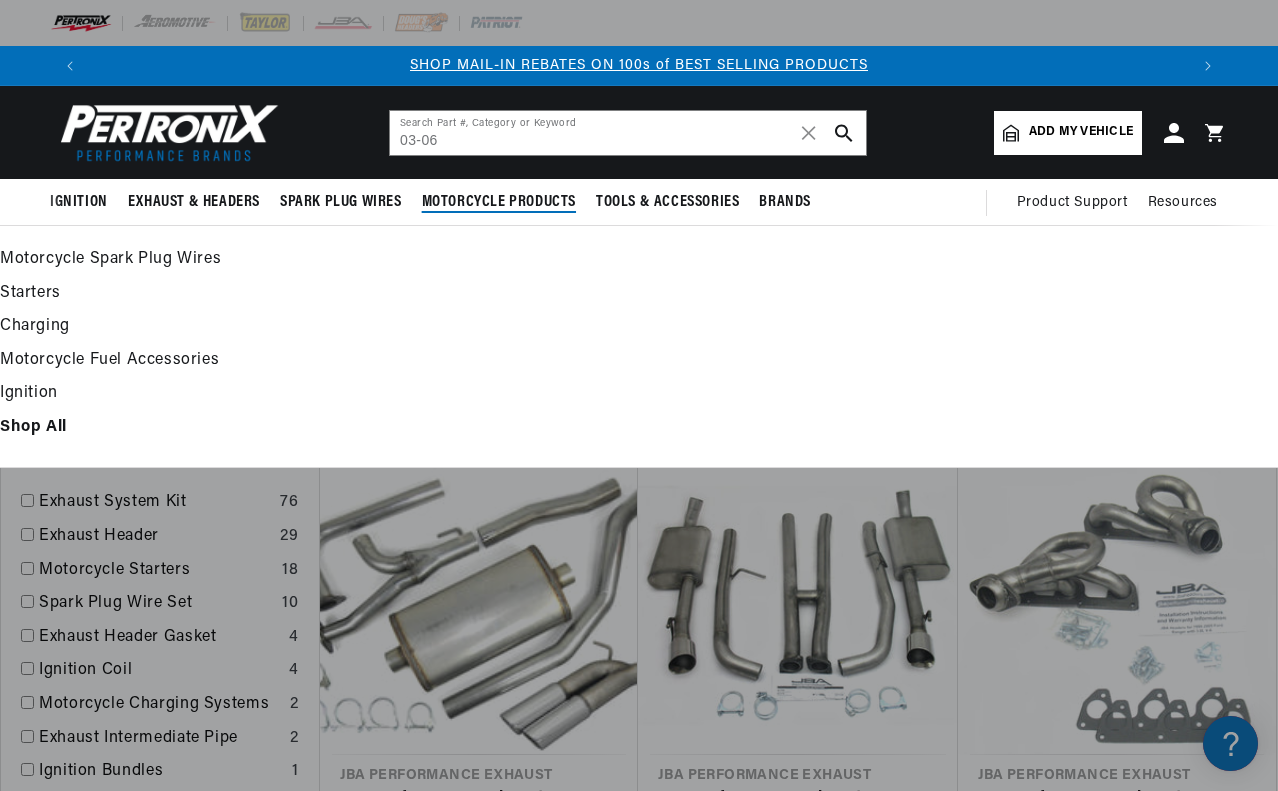 click on "Starters" at bounding box center [639, 294] 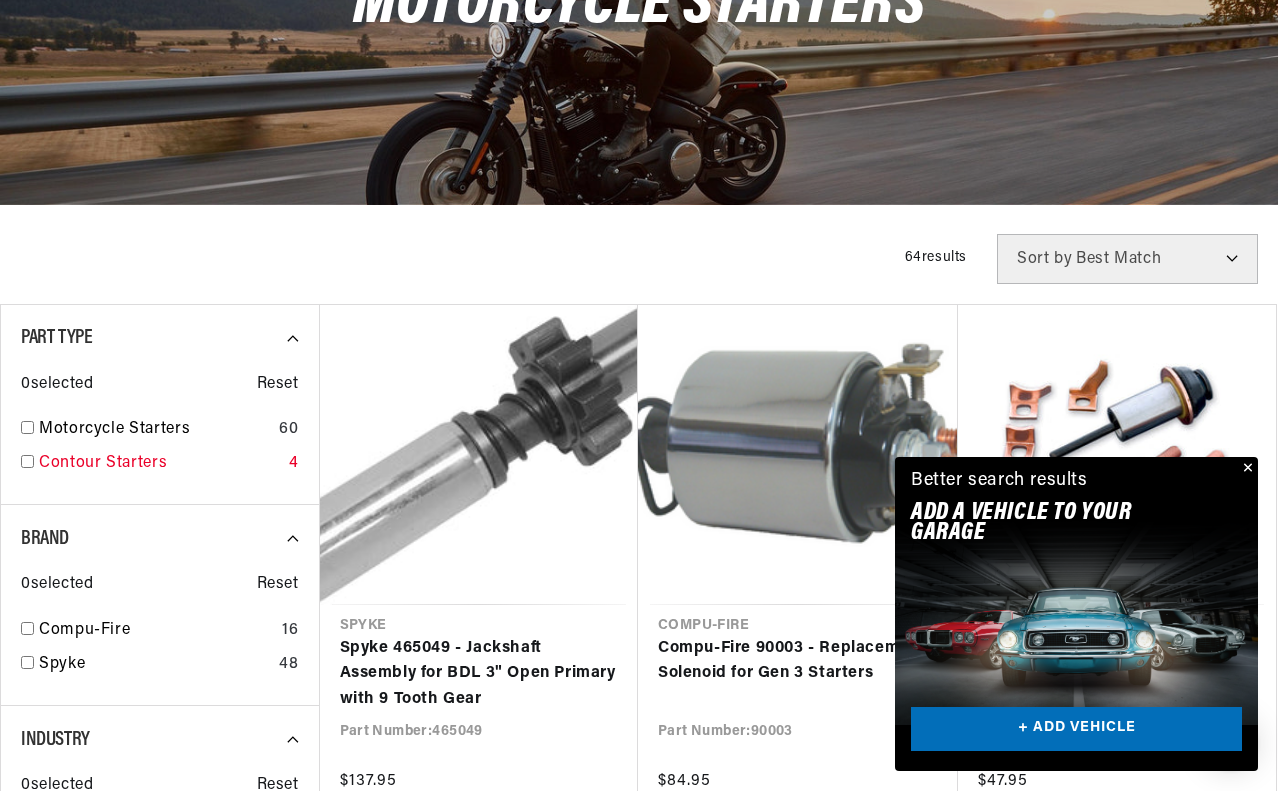 scroll, scrollTop: 900, scrollLeft: 0, axis: vertical 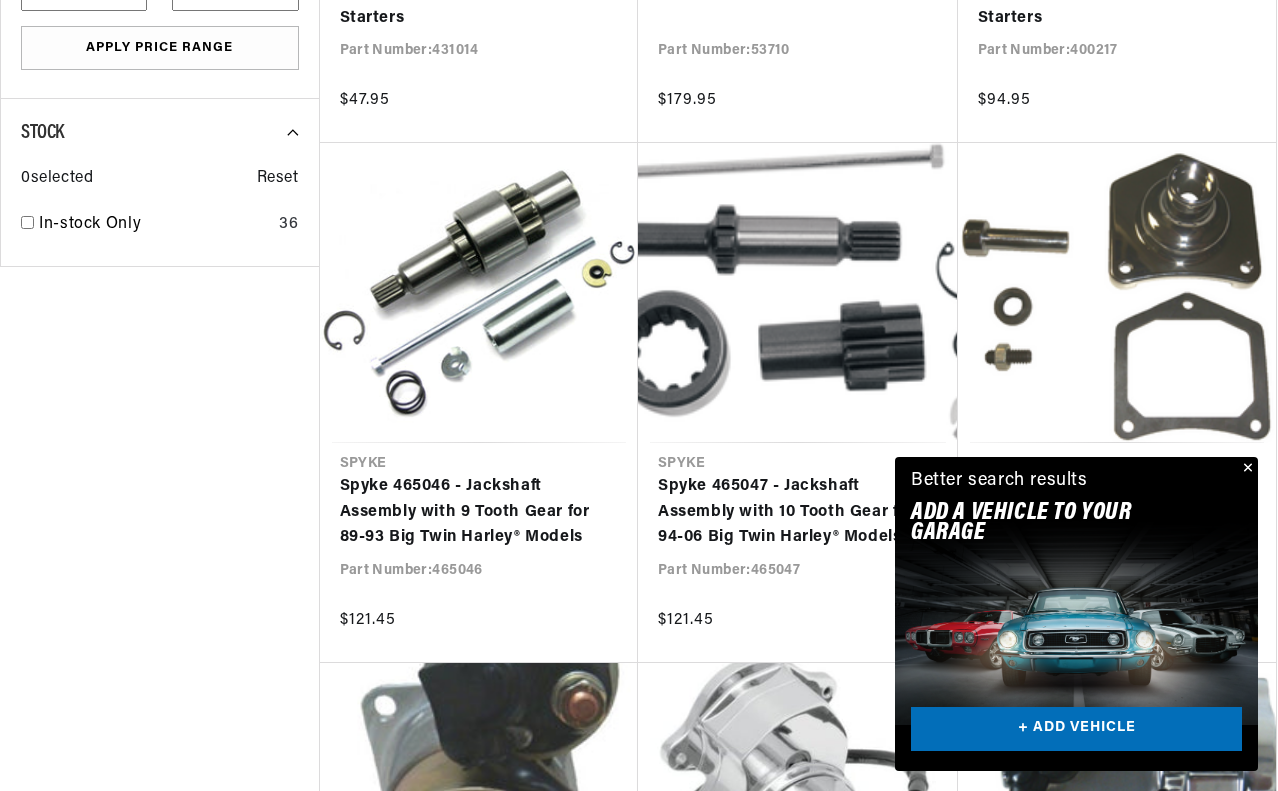 click at bounding box center [1246, 469] 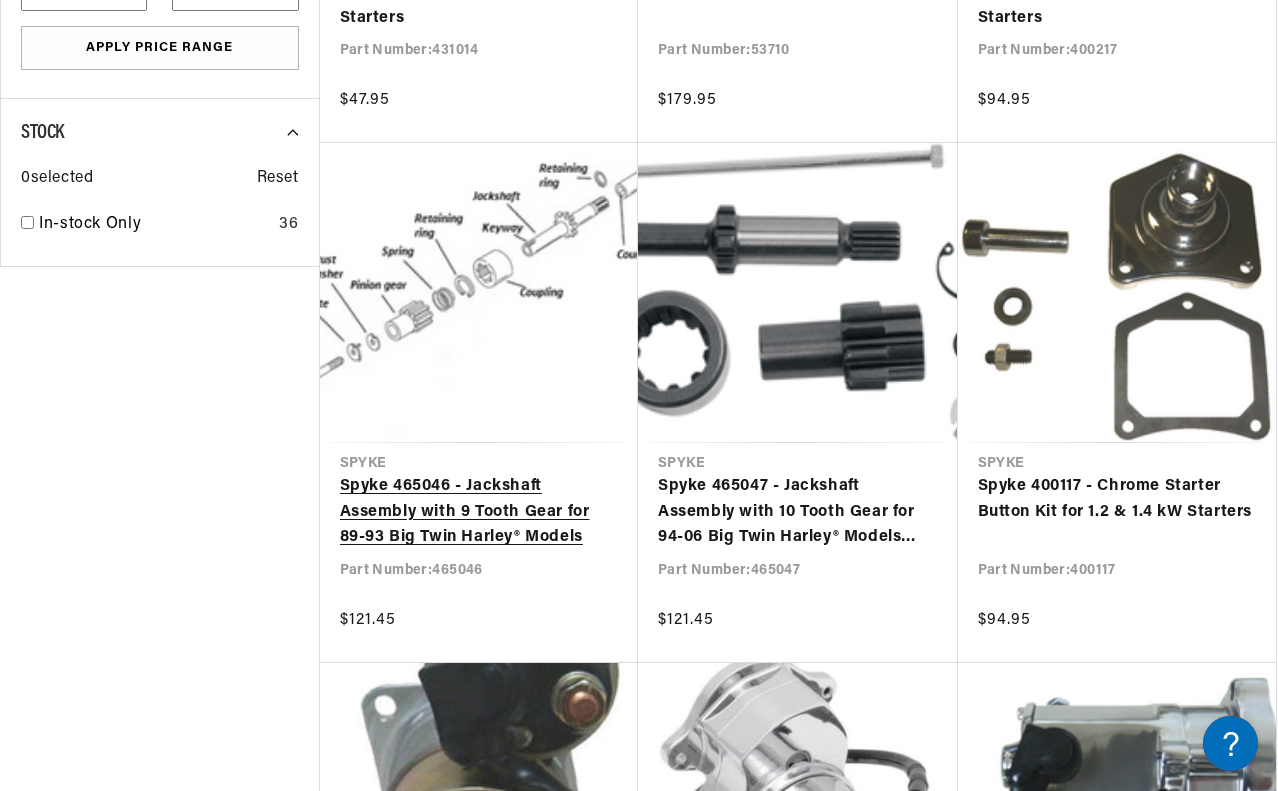 scroll, scrollTop: 0, scrollLeft: 1064, axis: horizontal 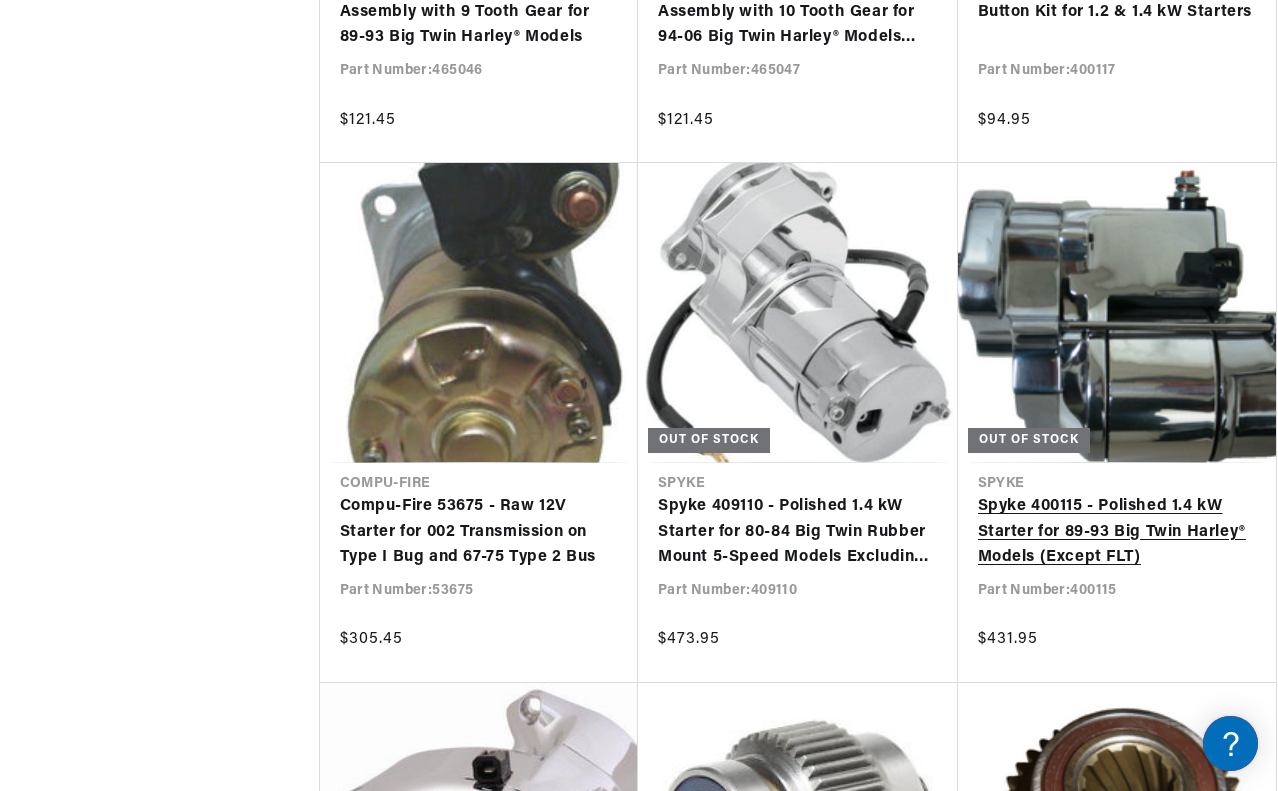 click on "Spyke 400115 - Polished 1.4 kW Starter for 89-93 Big Twin Harley® Models (Except FLT)" at bounding box center (1117, 532) 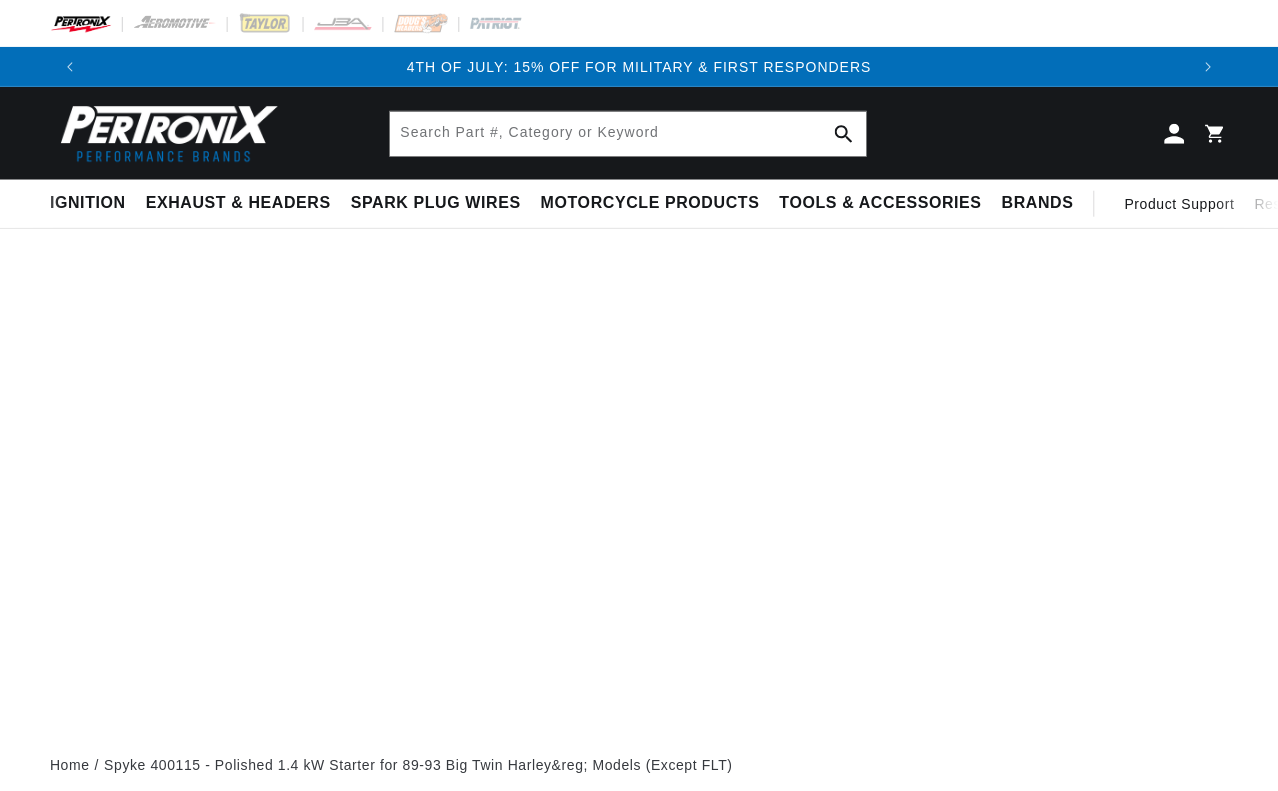 scroll, scrollTop: 0, scrollLeft: 0, axis: both 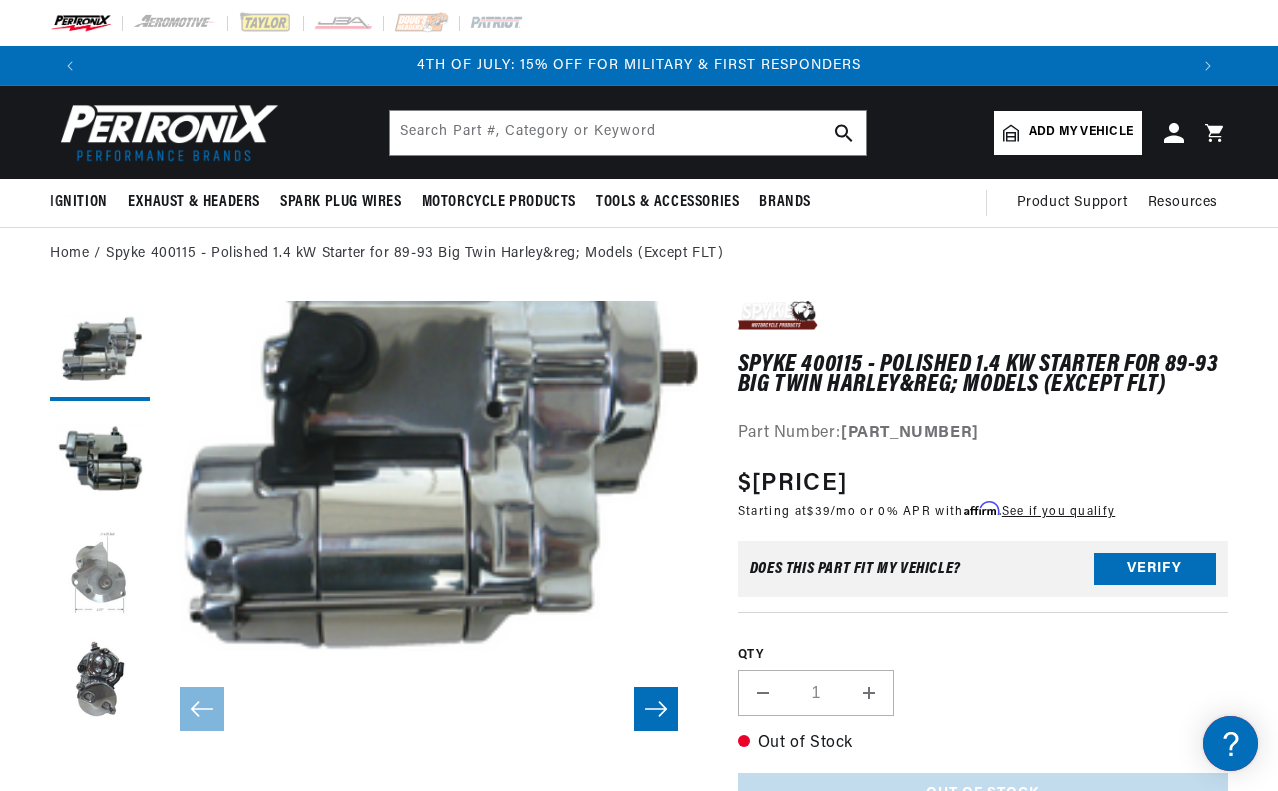 click at bounding box center (100, 571) 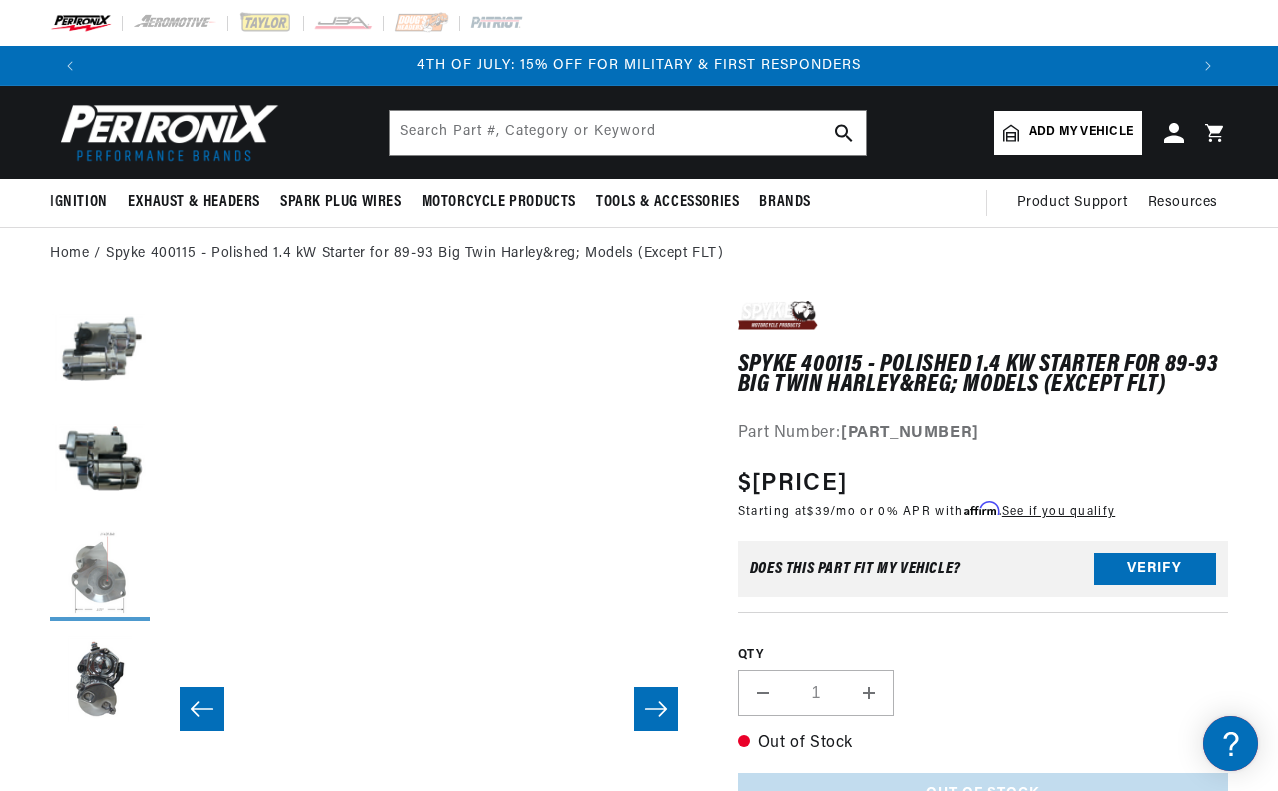 scroll, scrollTop: 0, scrollLeft: 1076, axis: horizontal 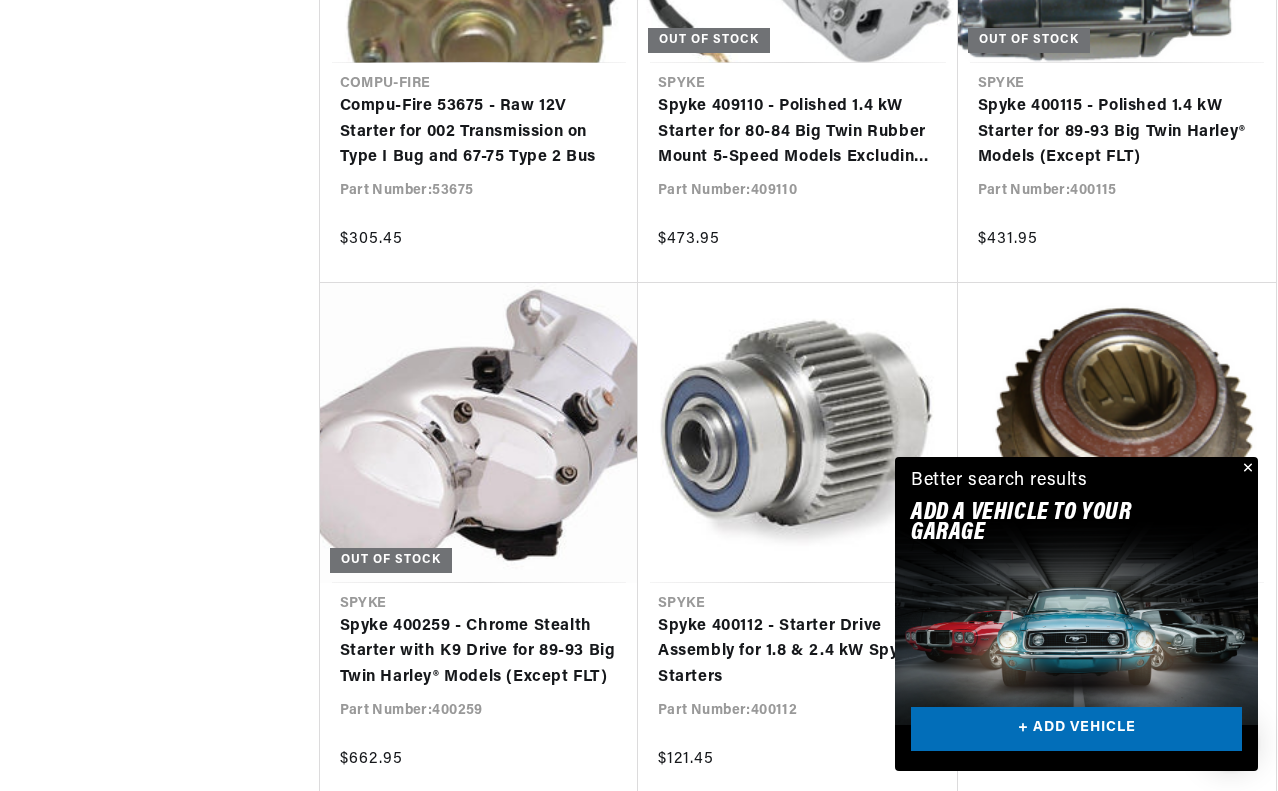 click at bounding box center (1246, 469) 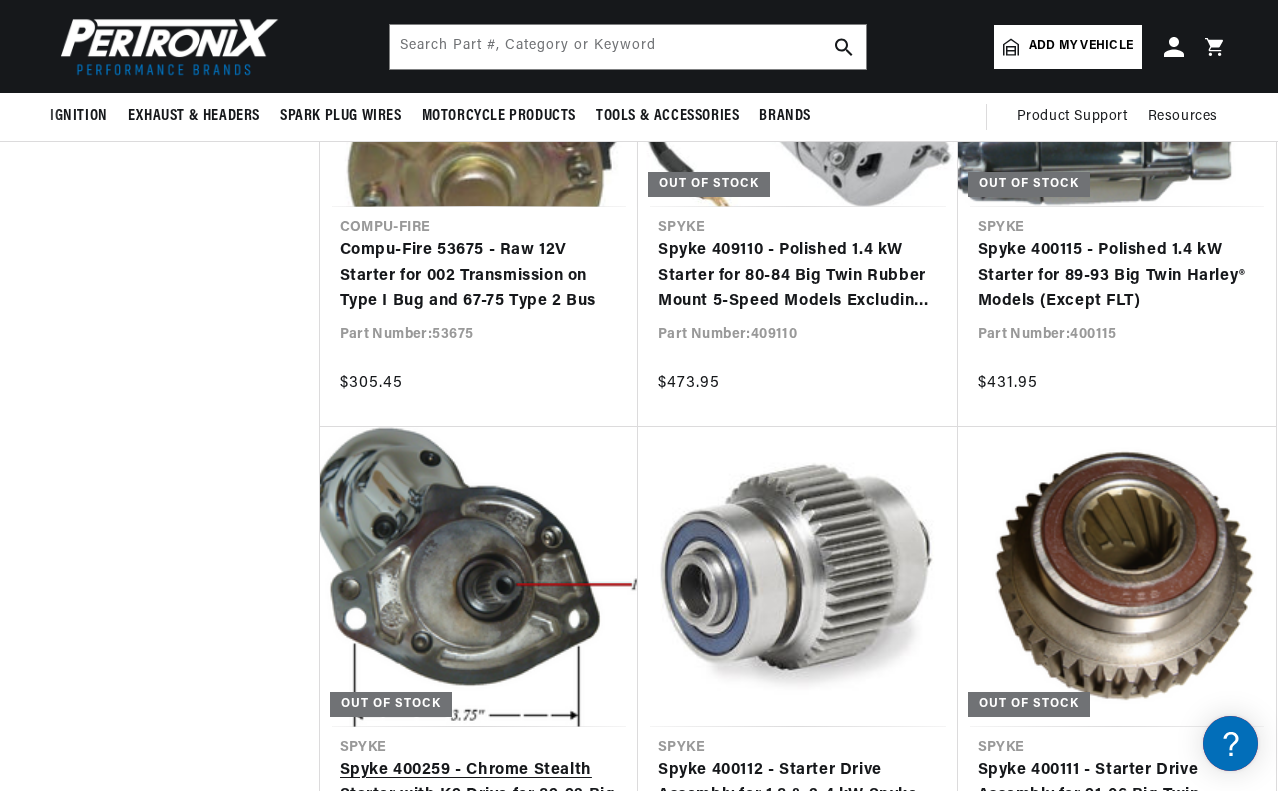 scroll, scrollTop: 2000, scrollLeft: 0, axis: vertical 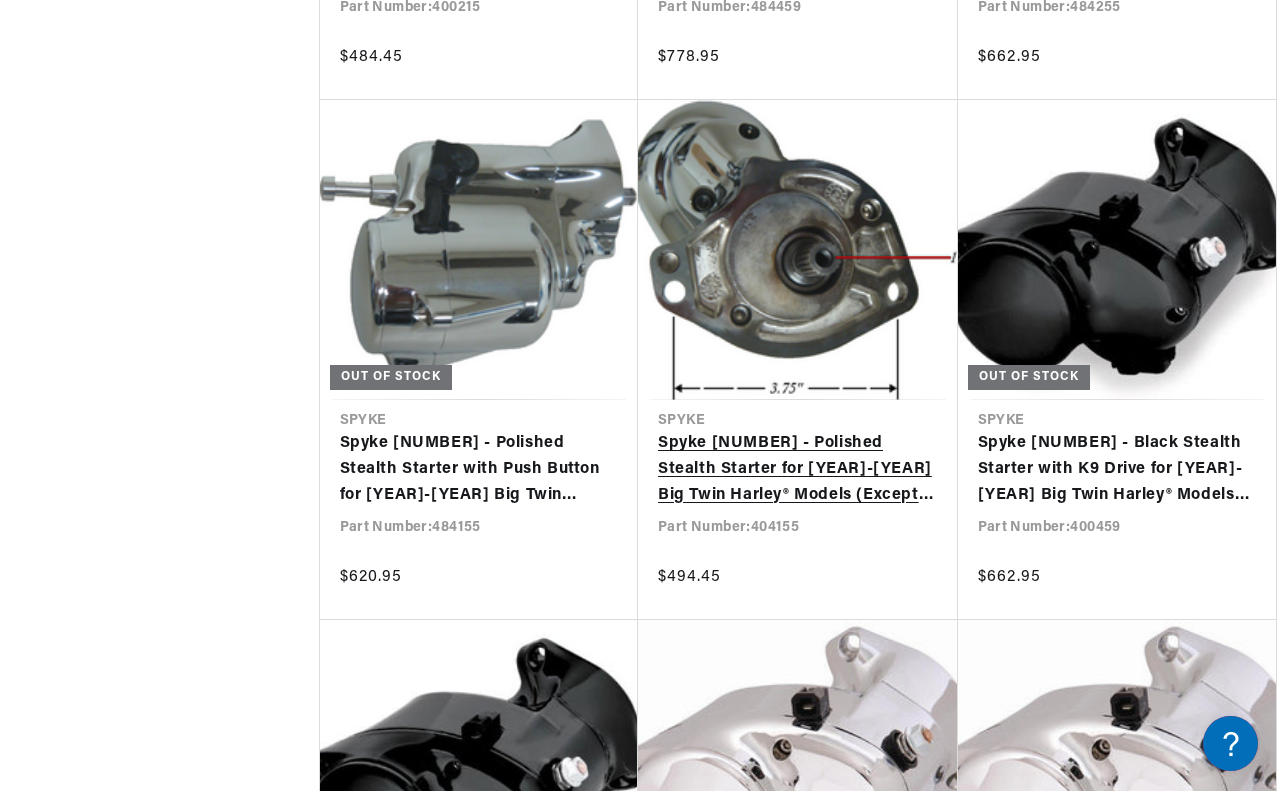 click on "Spyke 404155 - Polished Stealth Starter for 94-06 Big Twin Harley® Models (Except 2006 Dyna)" at bounding box center [798, 469] 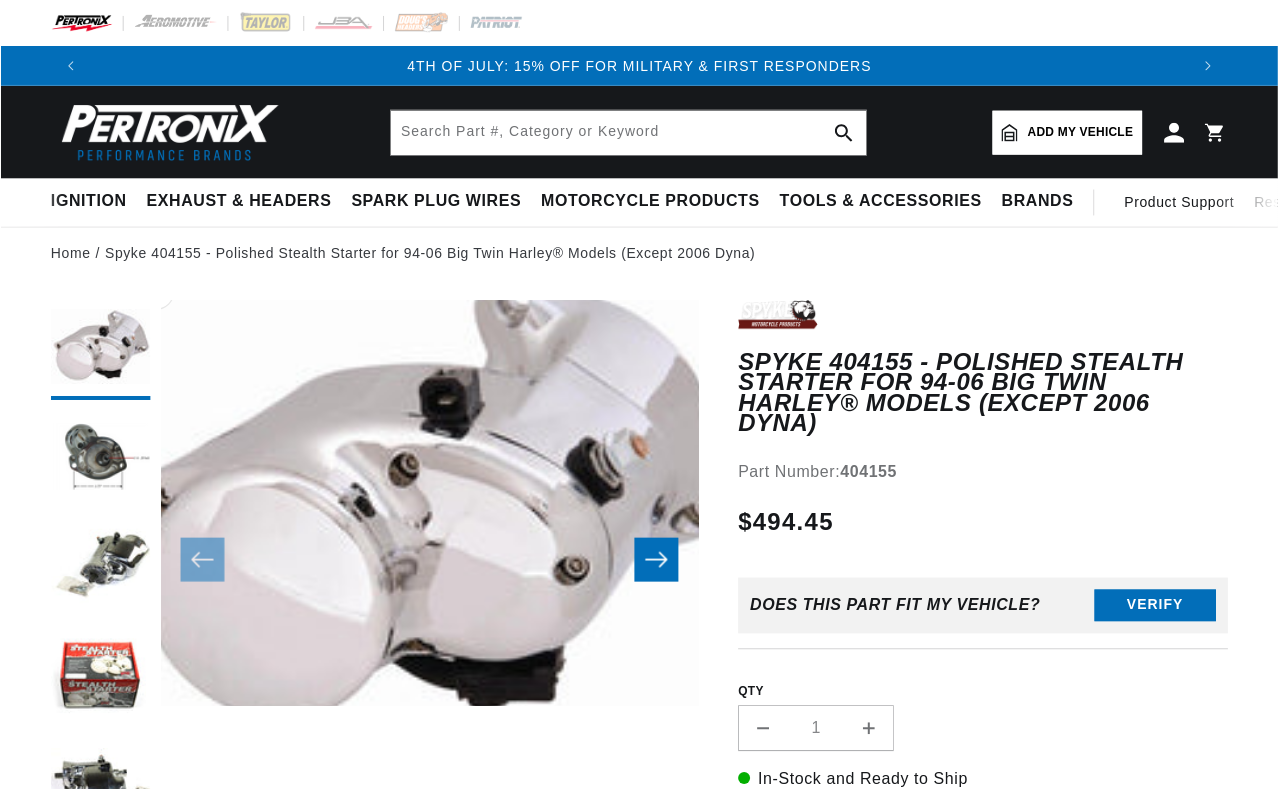 scroll, scrollTop: 0, scrollLeft: 0, axis: both 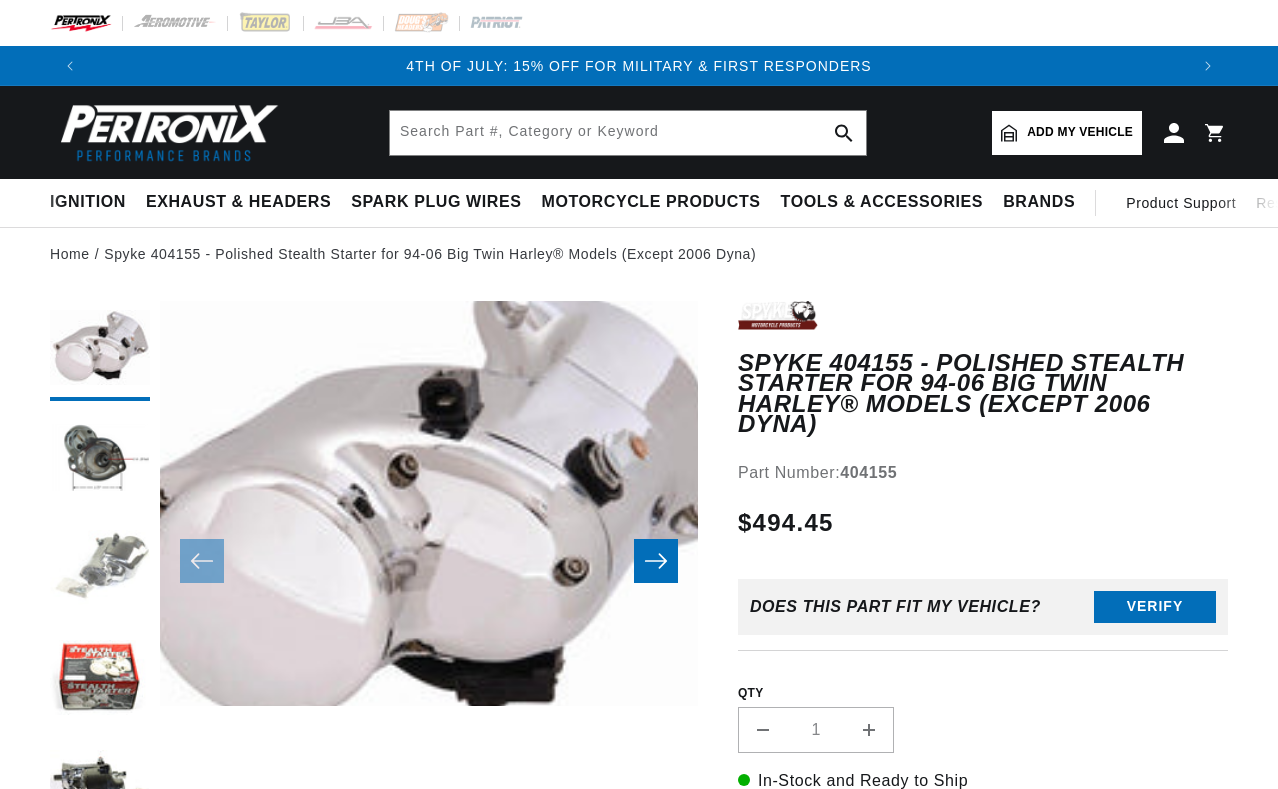 click at bounding box center [100, 571] 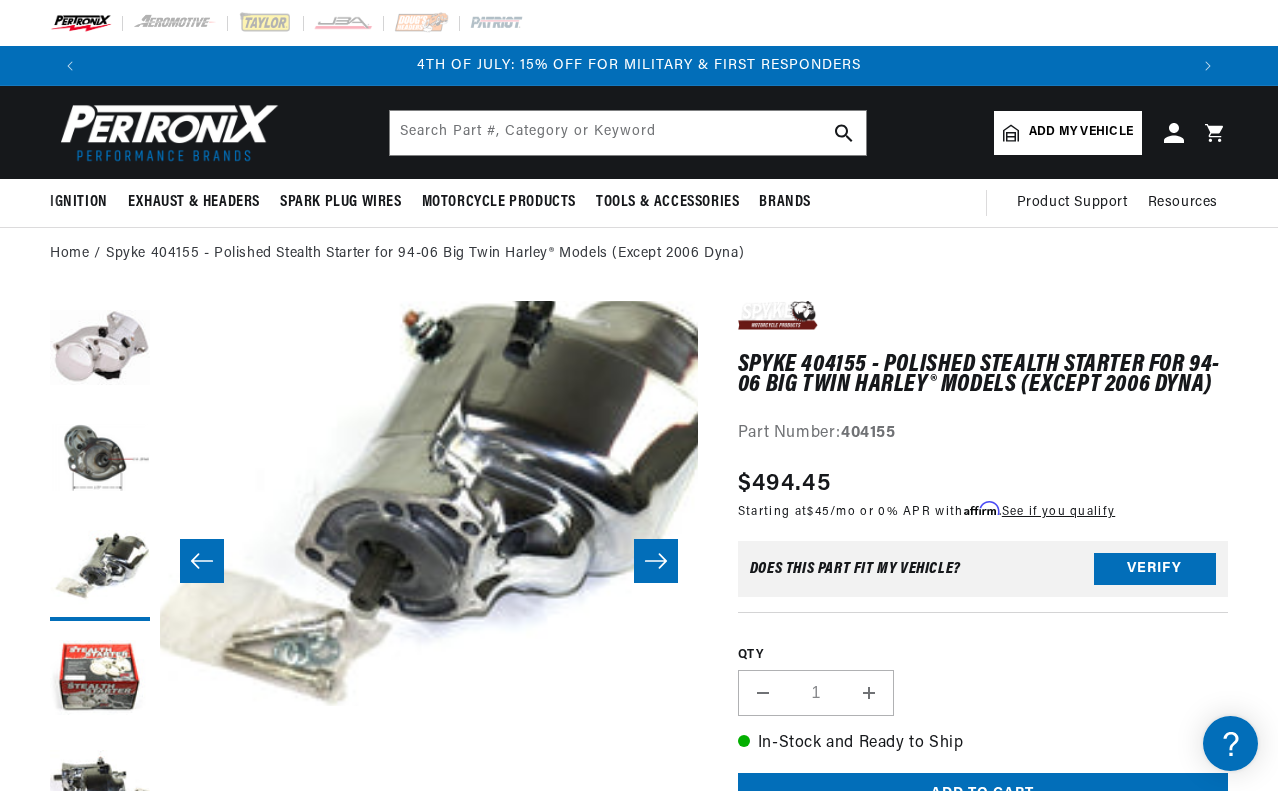 scroll, scrollTop: 0, scrollLeft: 1076, axis: horizontal 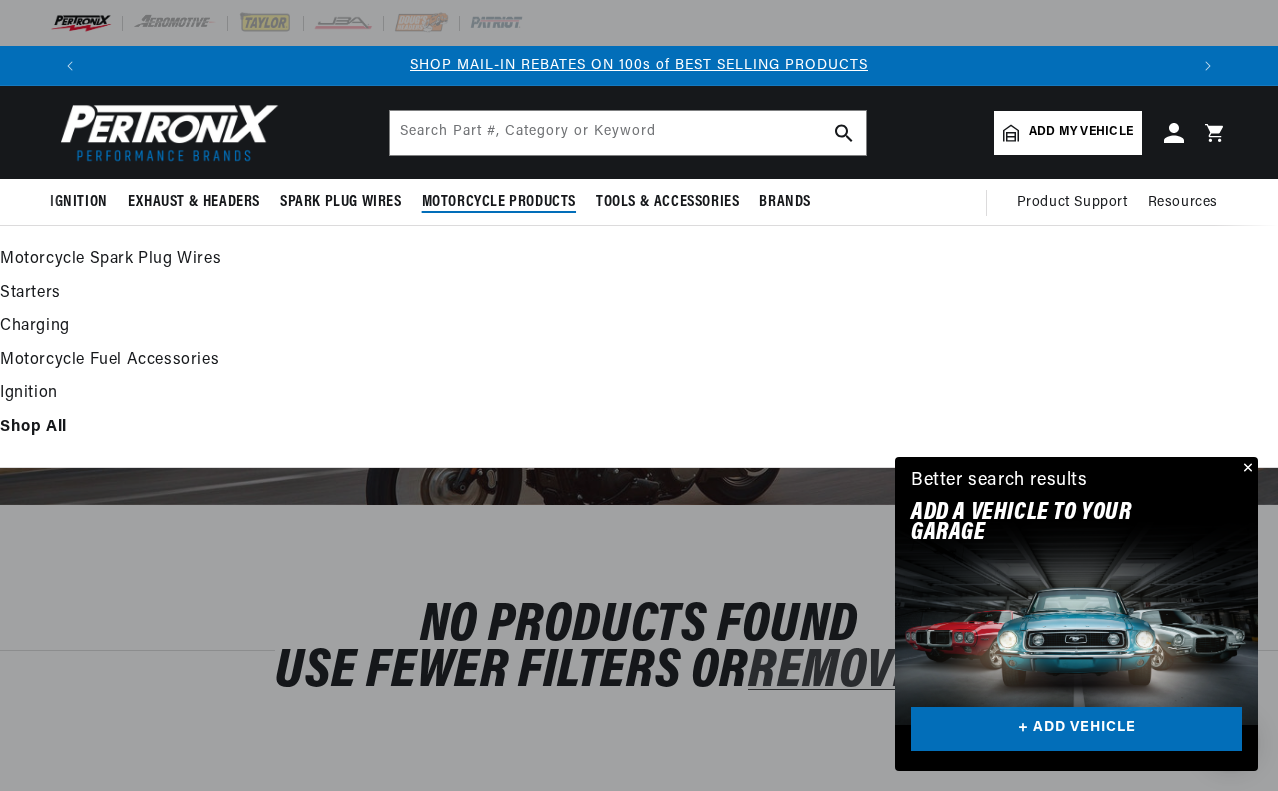 click on "Starters" at bounding box center (639, 294) 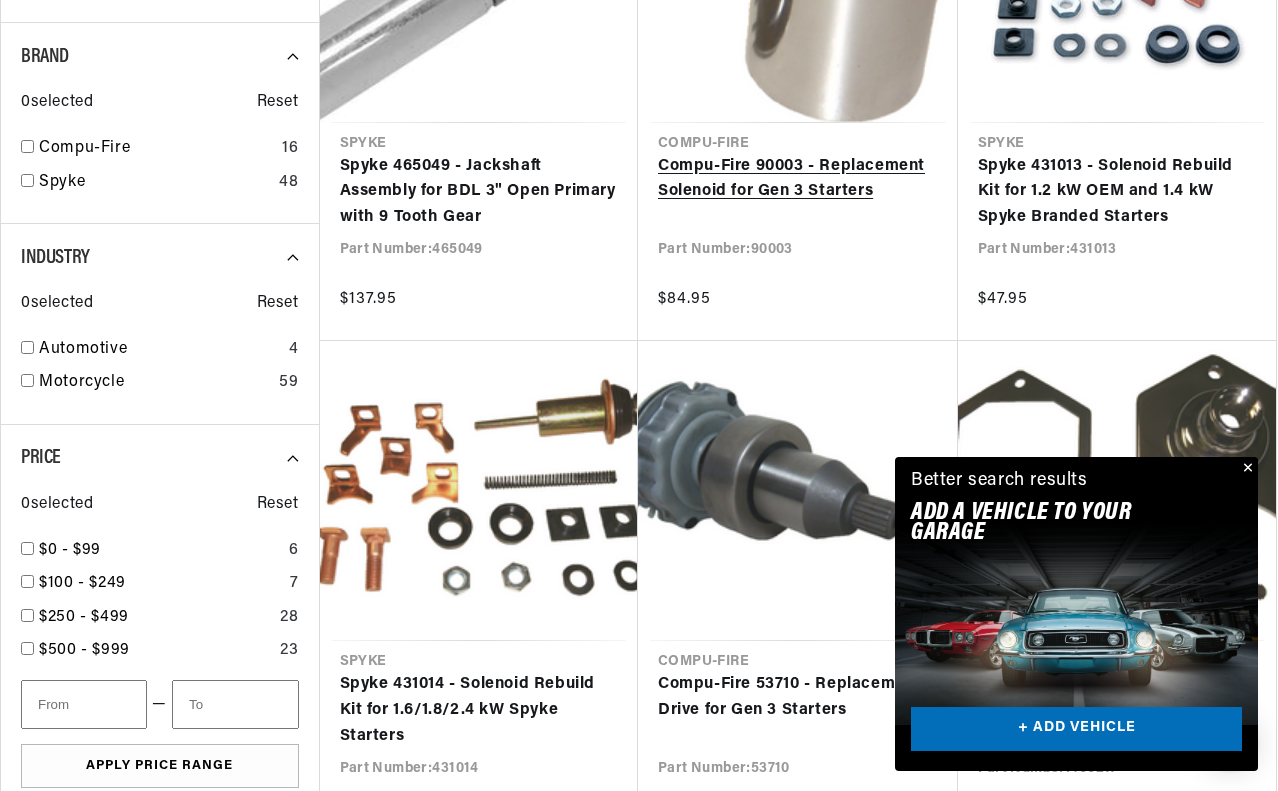 scroll, scrollTop: 800, scrollLeft: 0, axis: vertical 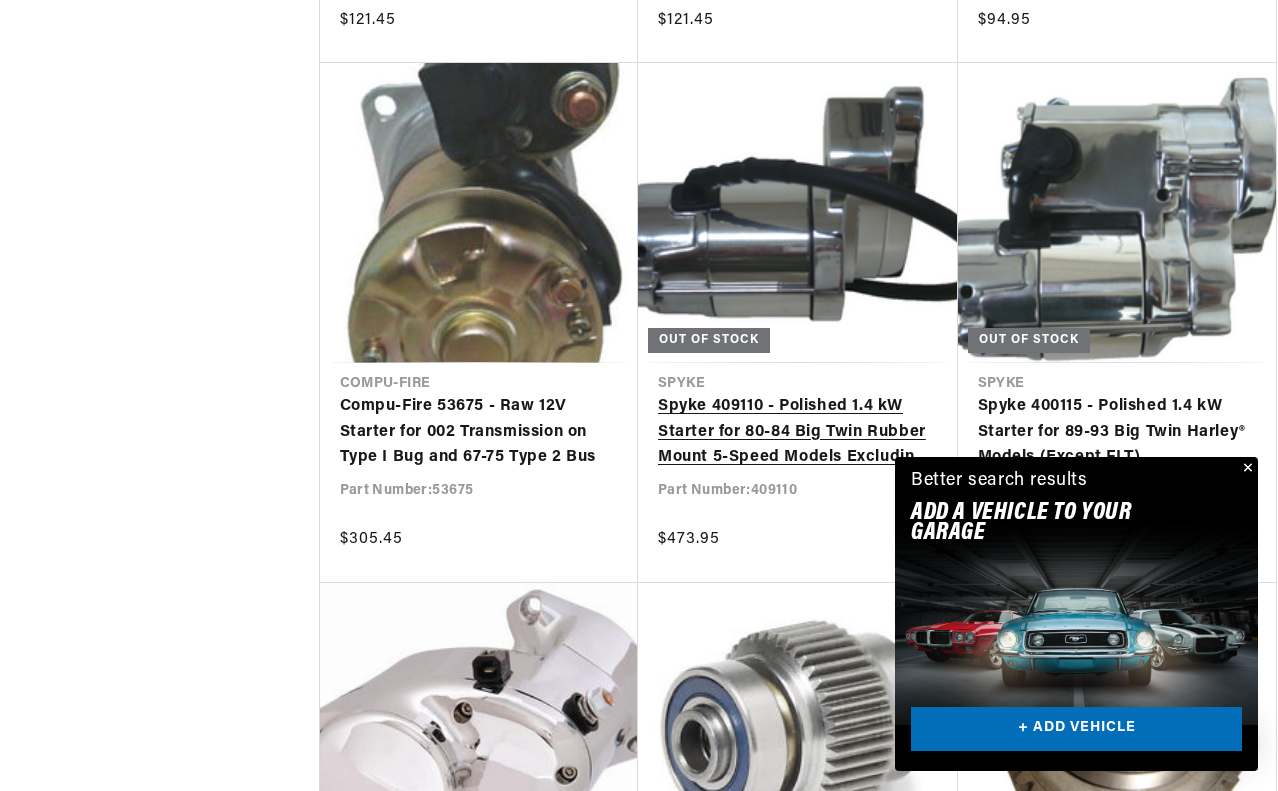 click on "Spyke 409110 - Polished 1.4 kW Starter for 80-84 Big Twin Rubber Mount 5-Speed Models Excluding Enclosed Rear Chain Models" at bounding box center [798, 432] 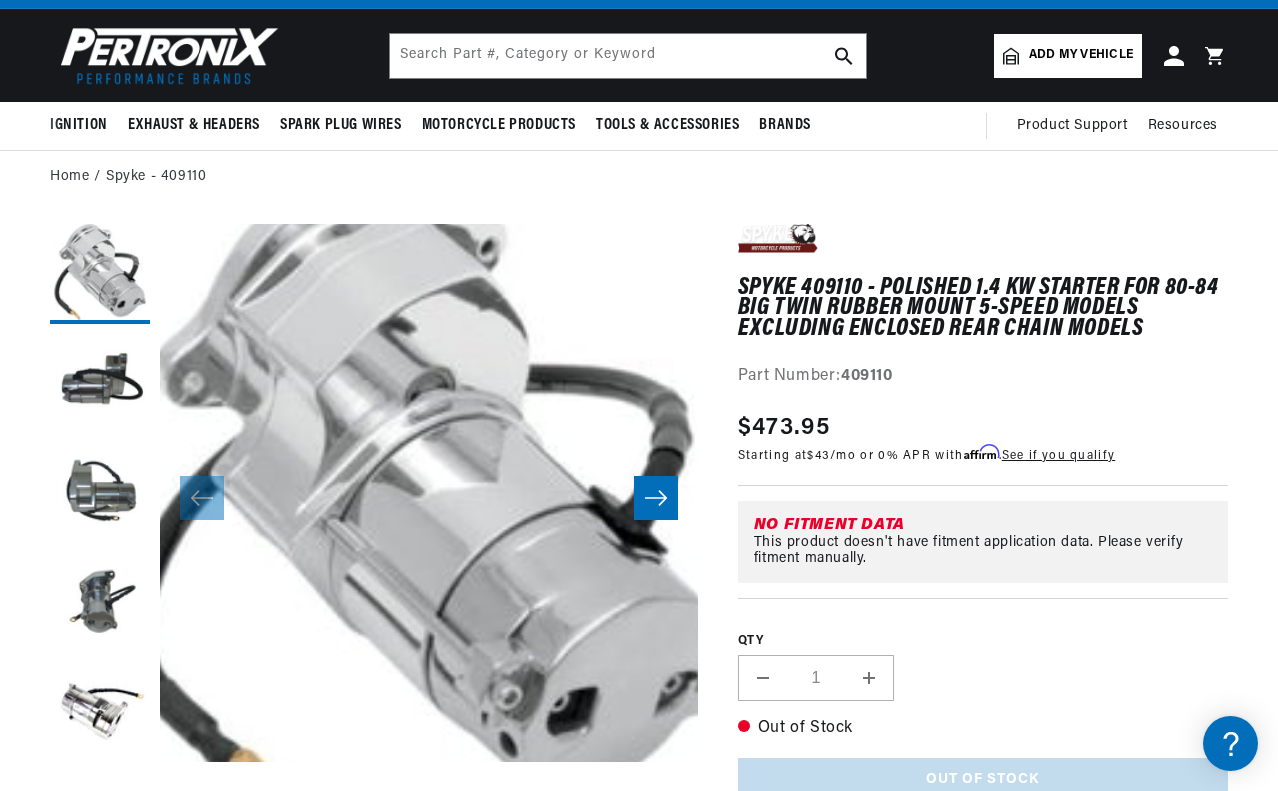 scroll, scrollTop: 200, scrollLeft: 0, axis: vertical 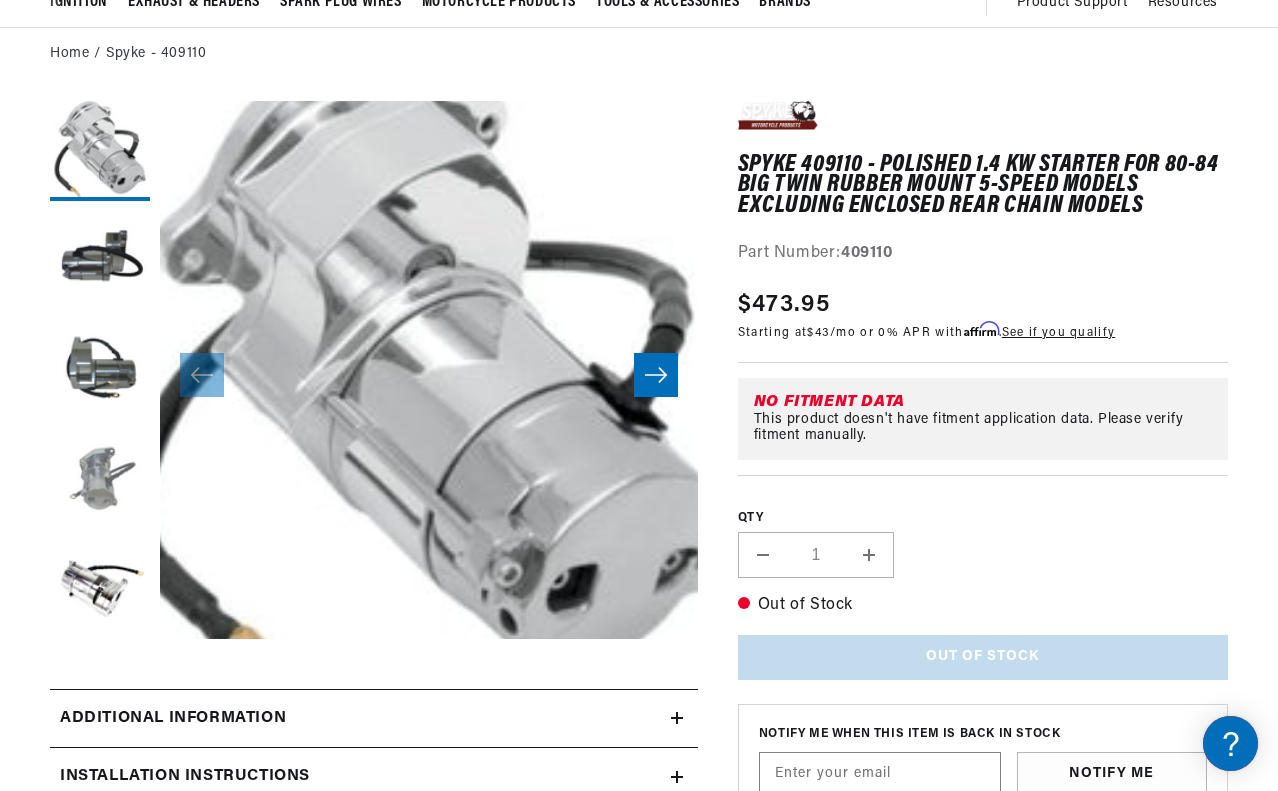 click at bounding box center (100, 481) 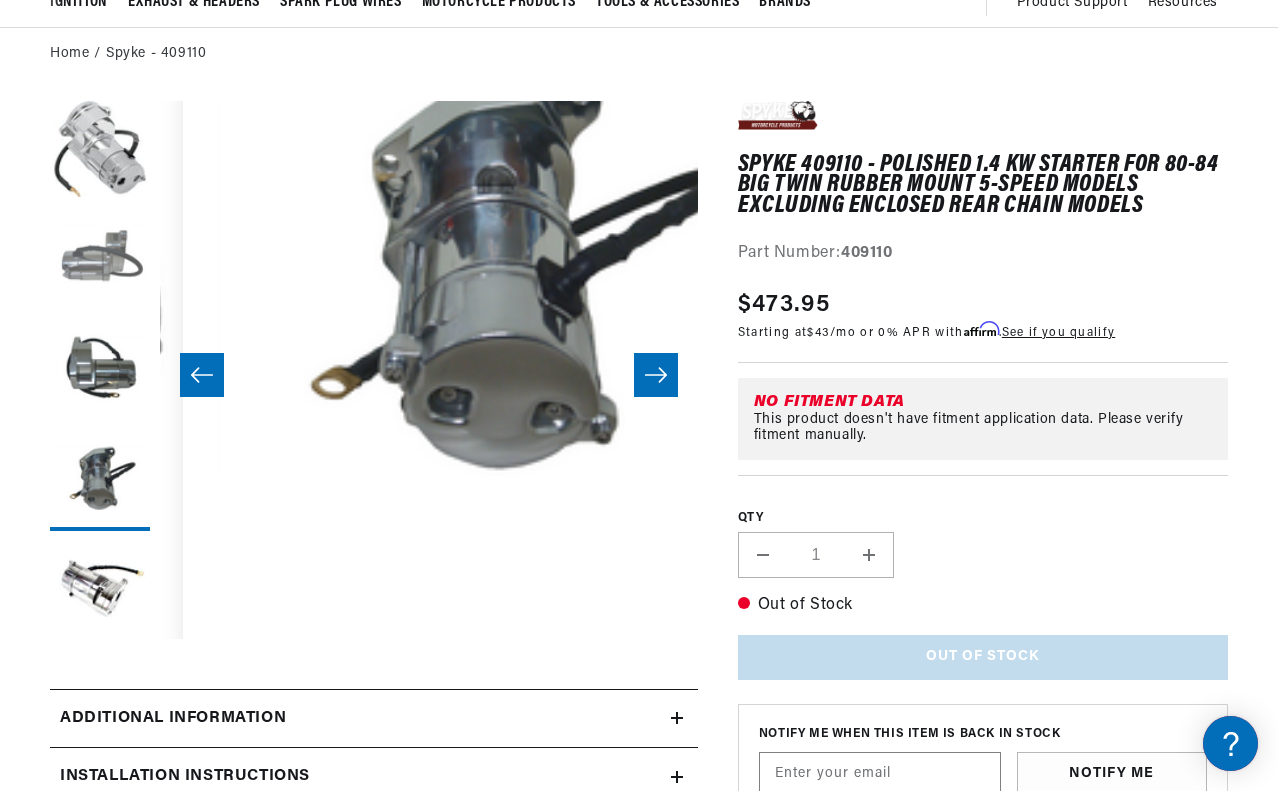 click at bounding box center [100, 261] 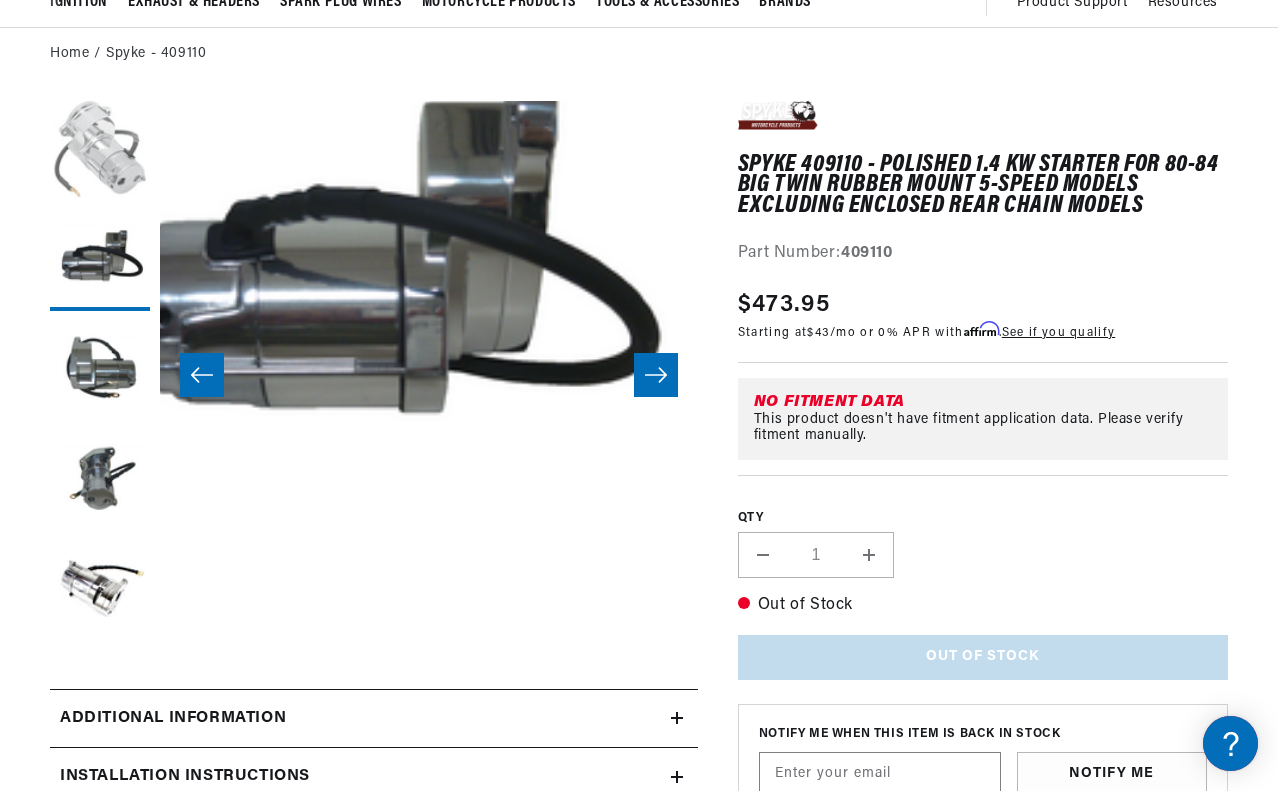 scroll, scrollTop: 0, scrollLeft: 538, axis: horizontal 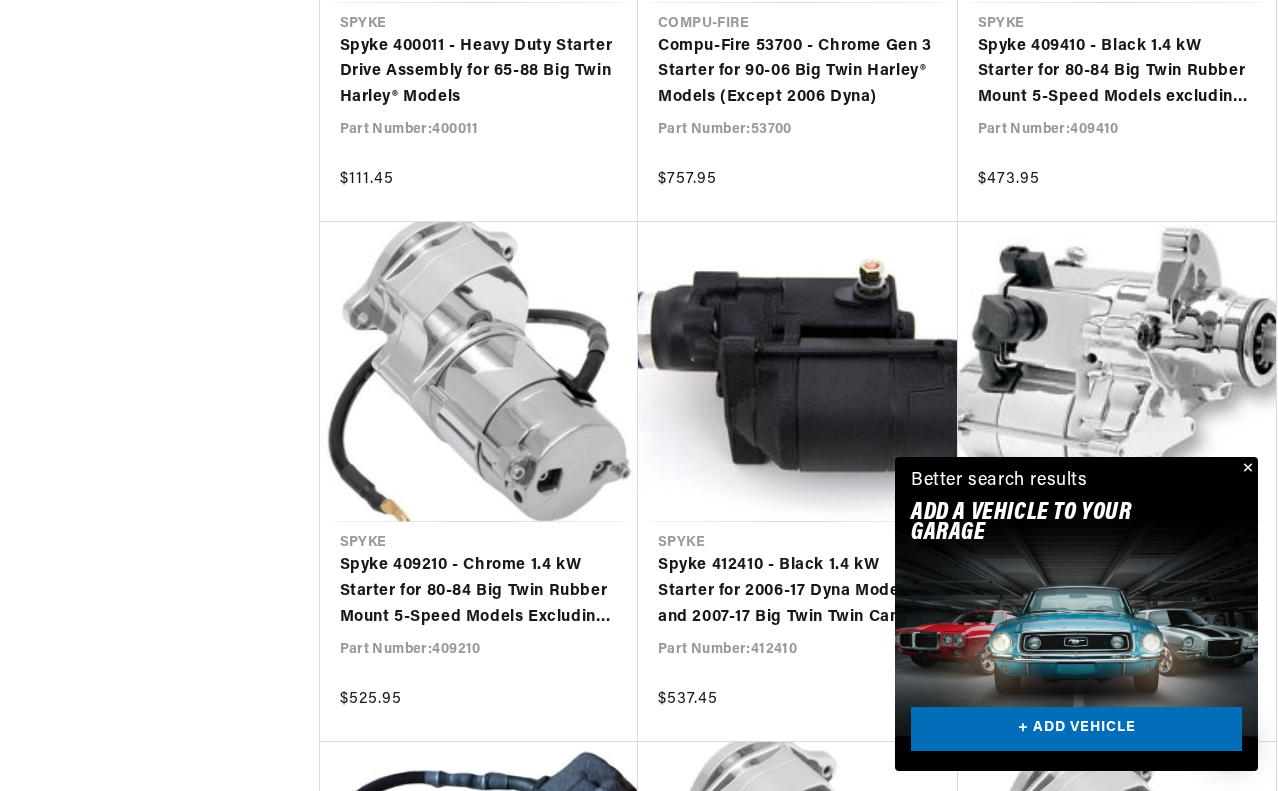 click at bounding box center (1246, 469) 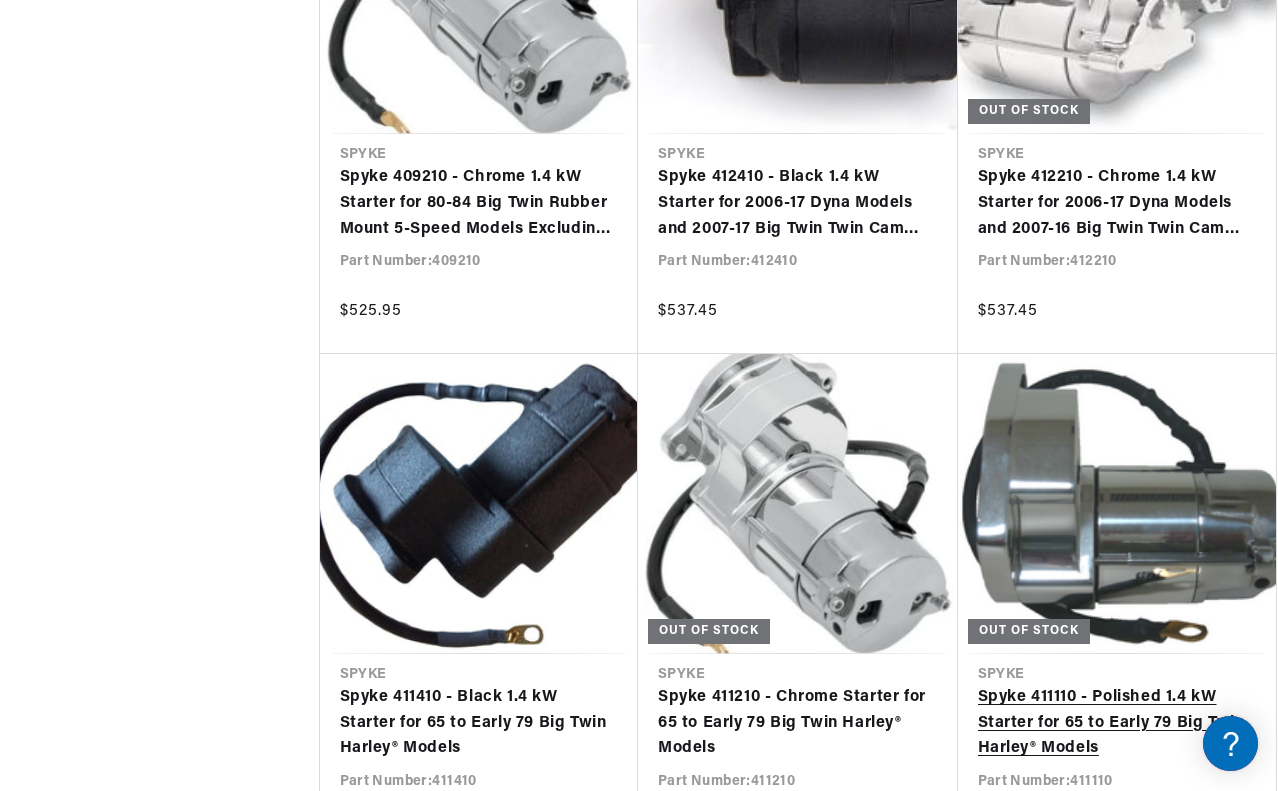 scroll, scrollTop: 4000, scrollLeft: 0, axis: vertical 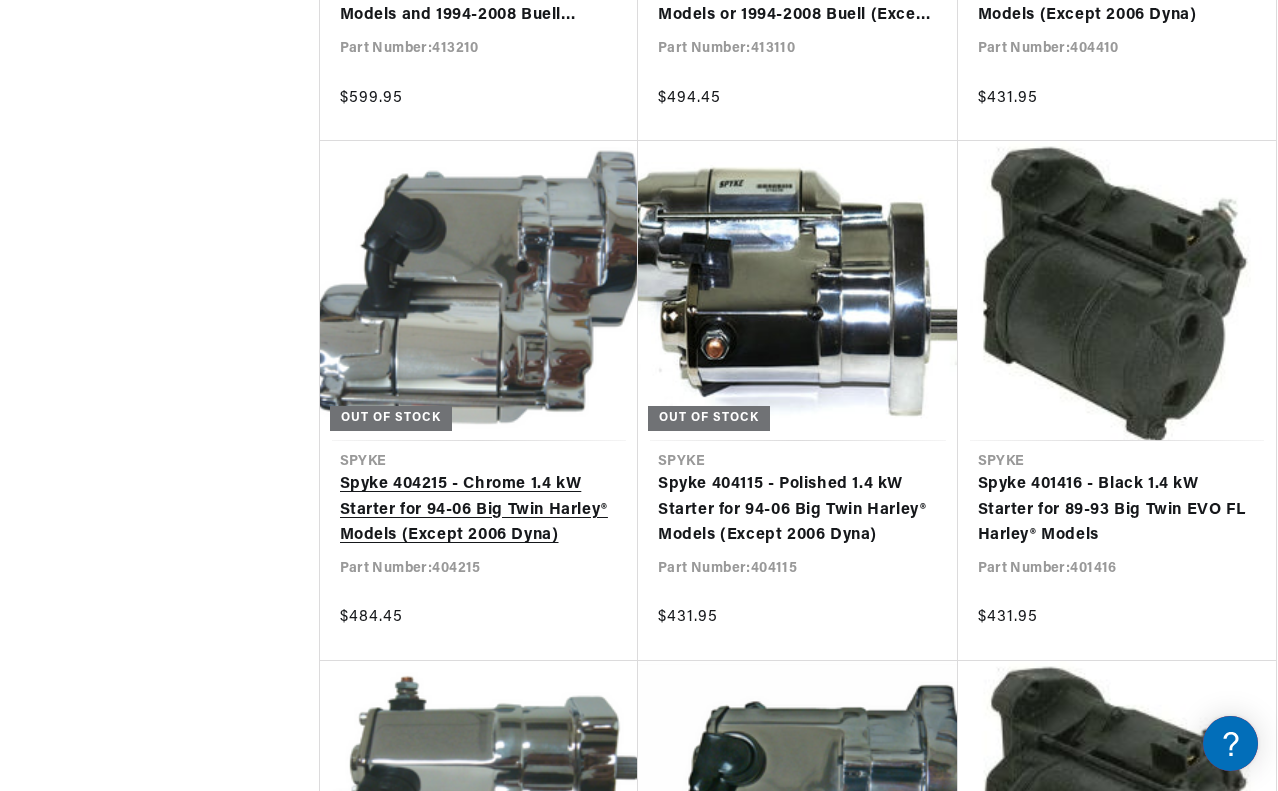 click on "Spyke 404215 - Chrome 1.4 kW Starter for 94-06 Big Twin Harley® Models (Except 2006 Dyna)" at bounding box center [479, 510] 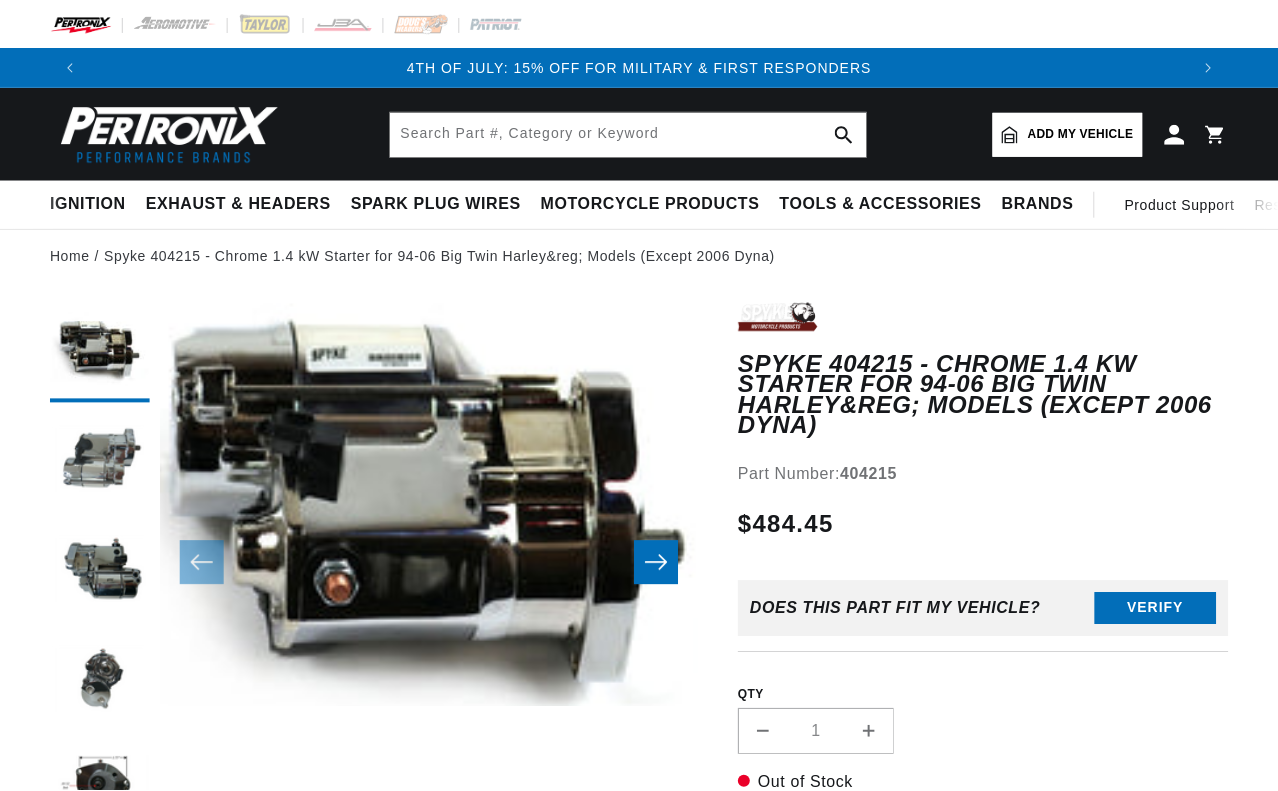 scroll, scrollTop: 100, scrollLeft: 0, axis: vertical 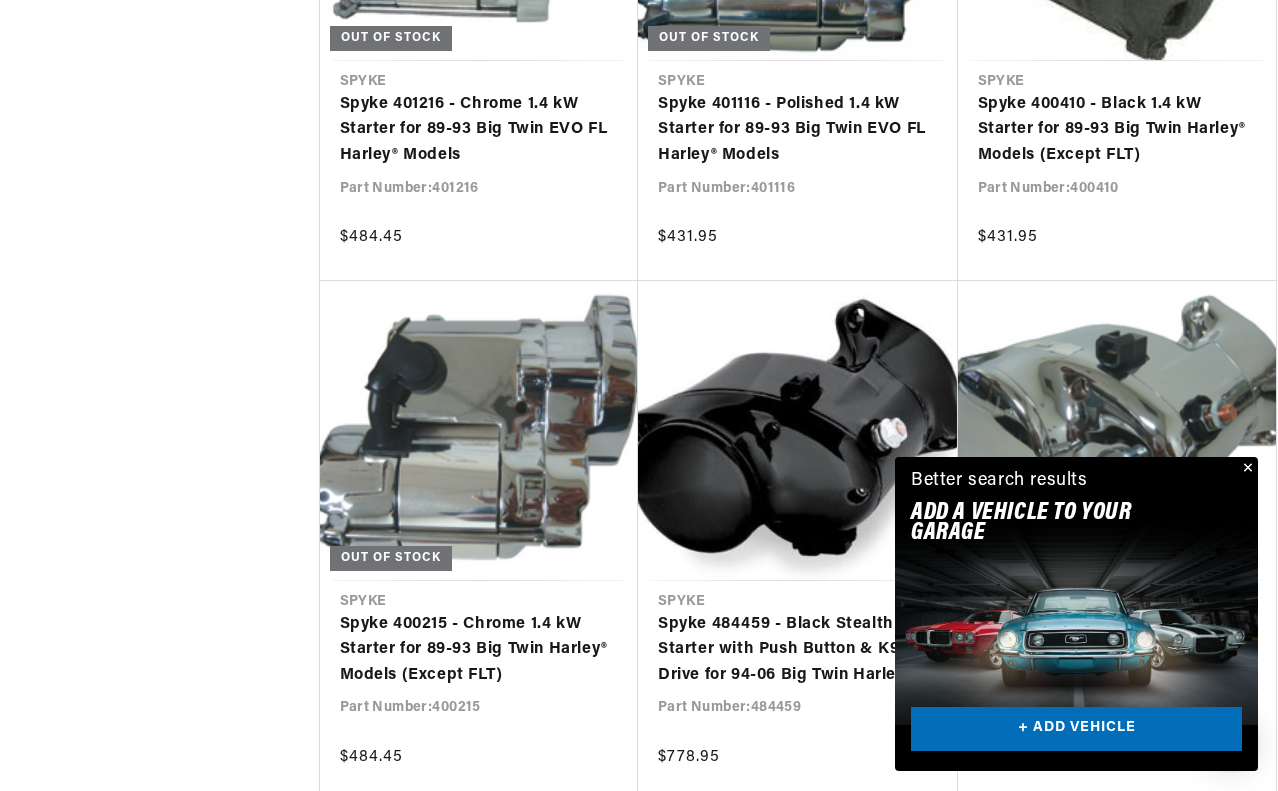 click at bounding box center (1246, 469) 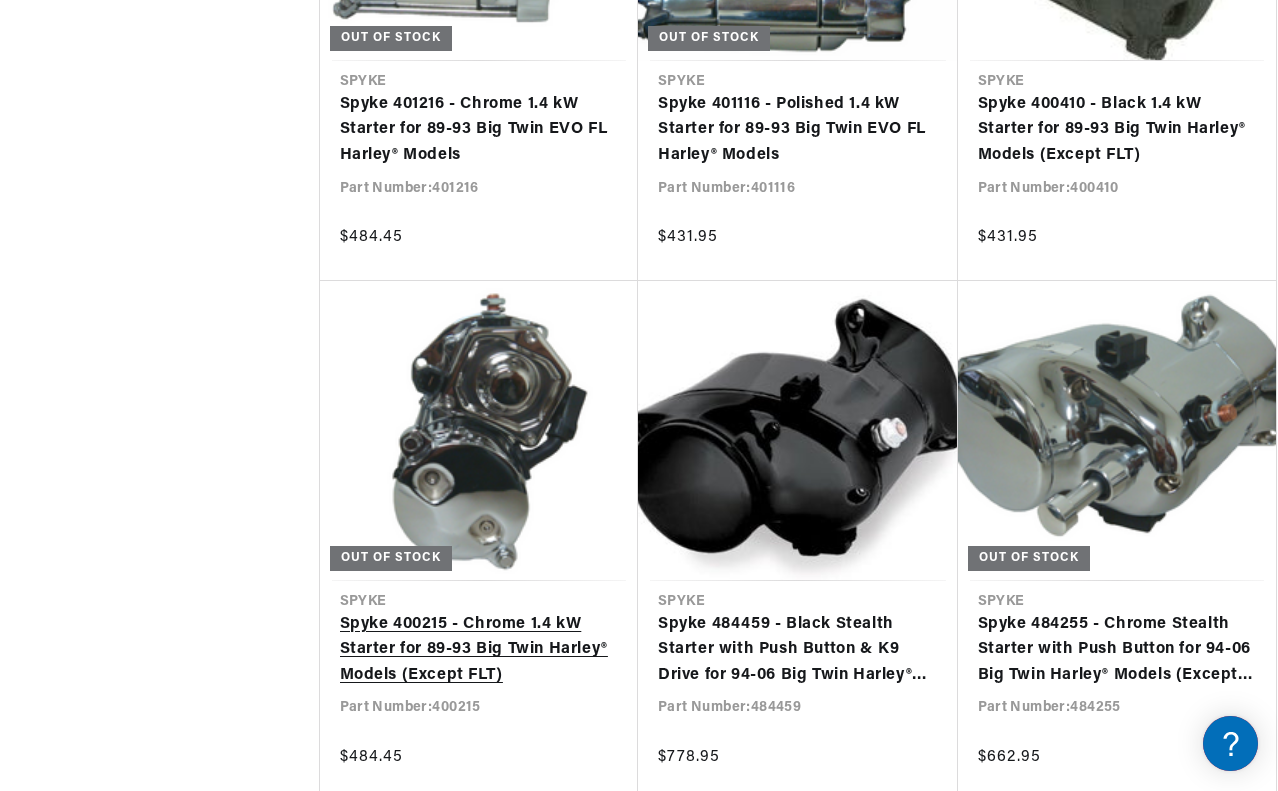 scroll, scrollTop: 0, scrollLeft: 1098, axis: horizontal 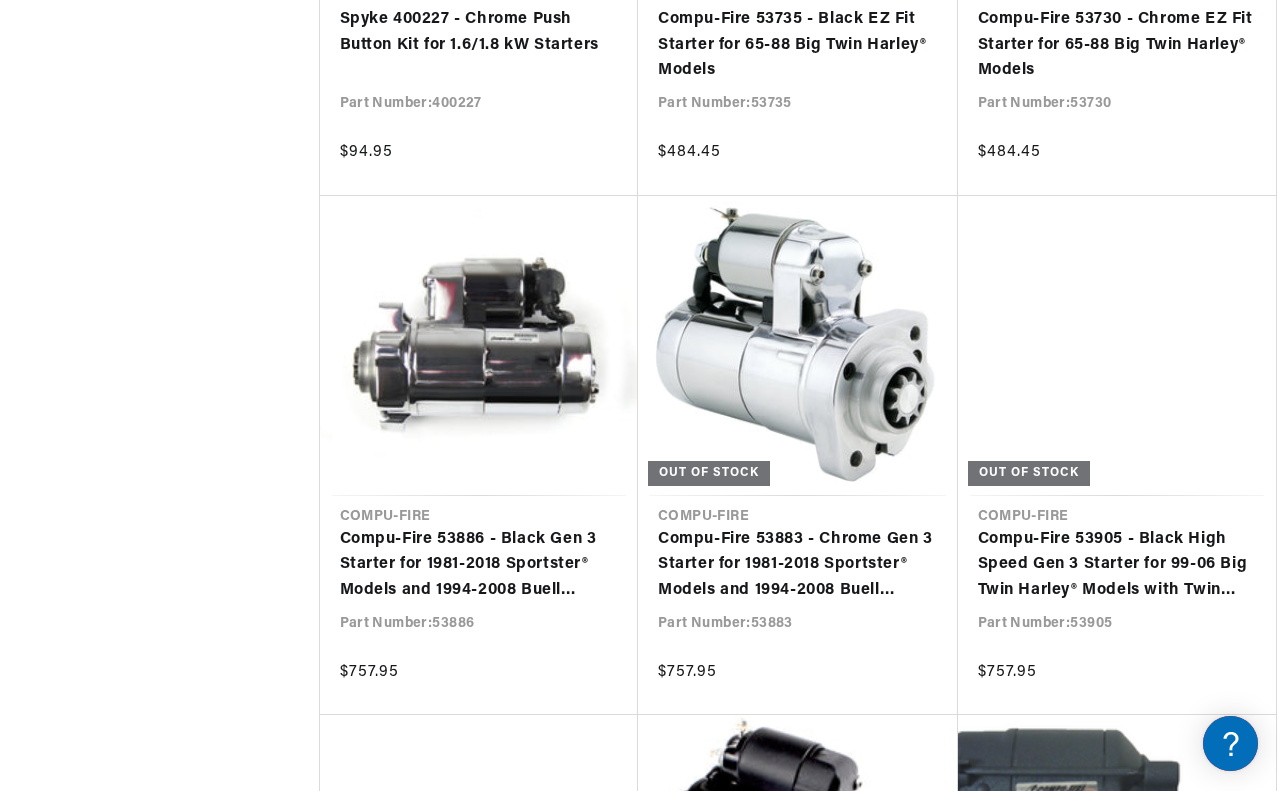 drag, startPoint x: 97, startPoint y: 442, endPoint x: 102, endPoint y: 637, distance: 195.06409 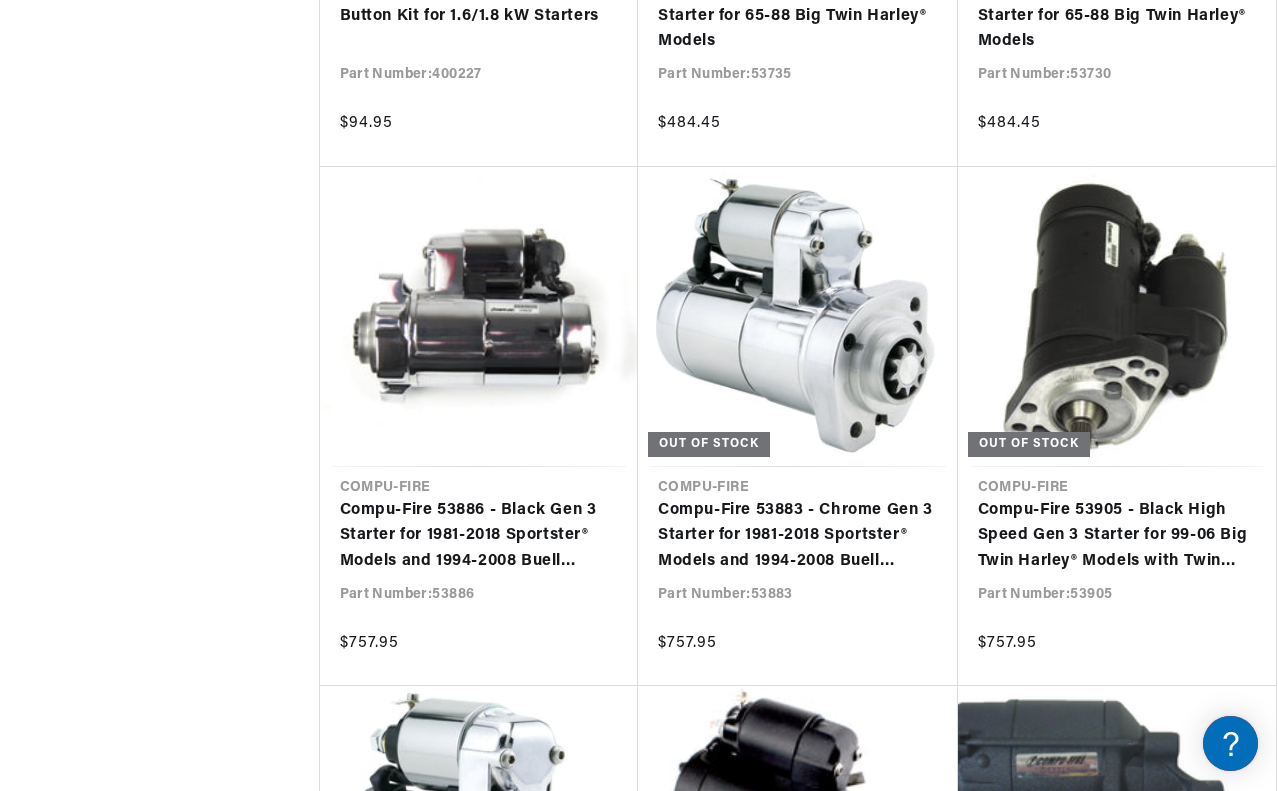 scroll, scrollTop: 9866, scrollLeft: 0, axis: vertical 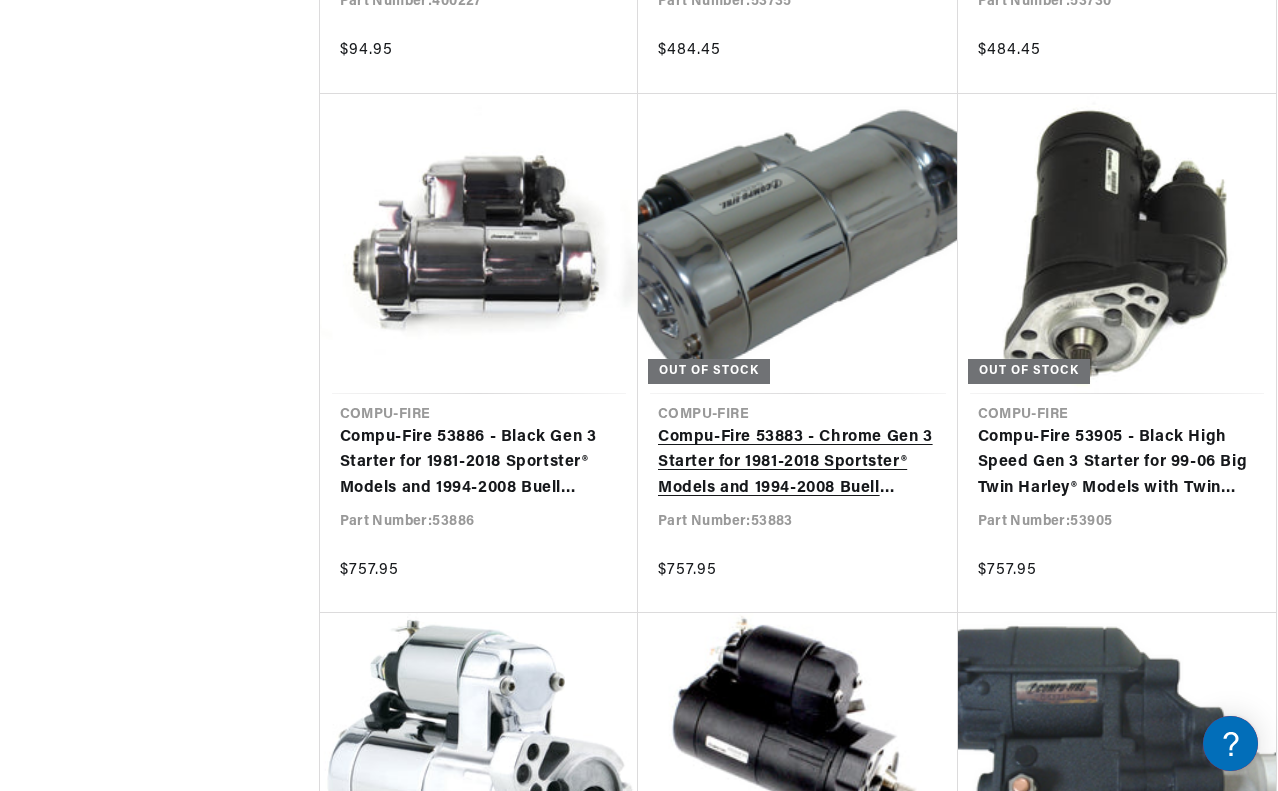 click on "Compu-Fire 53883 - Chrome Gen 3 Starter for 1981-2018 Sportster® Models and 1994-2008 Buell (Except 1125R)" at bounding box center [798, 463] 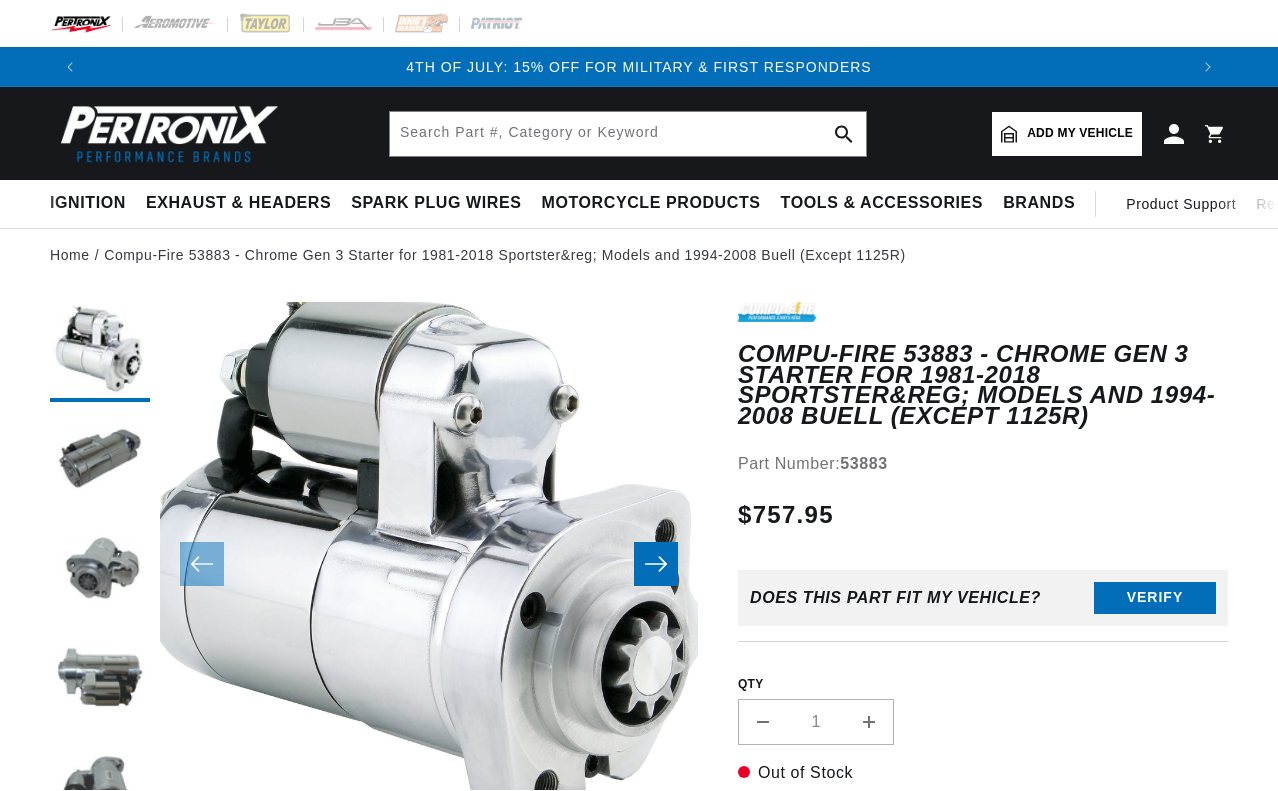 scroll, scrollTop: 200, scrollLeft: 0, axis: vertical 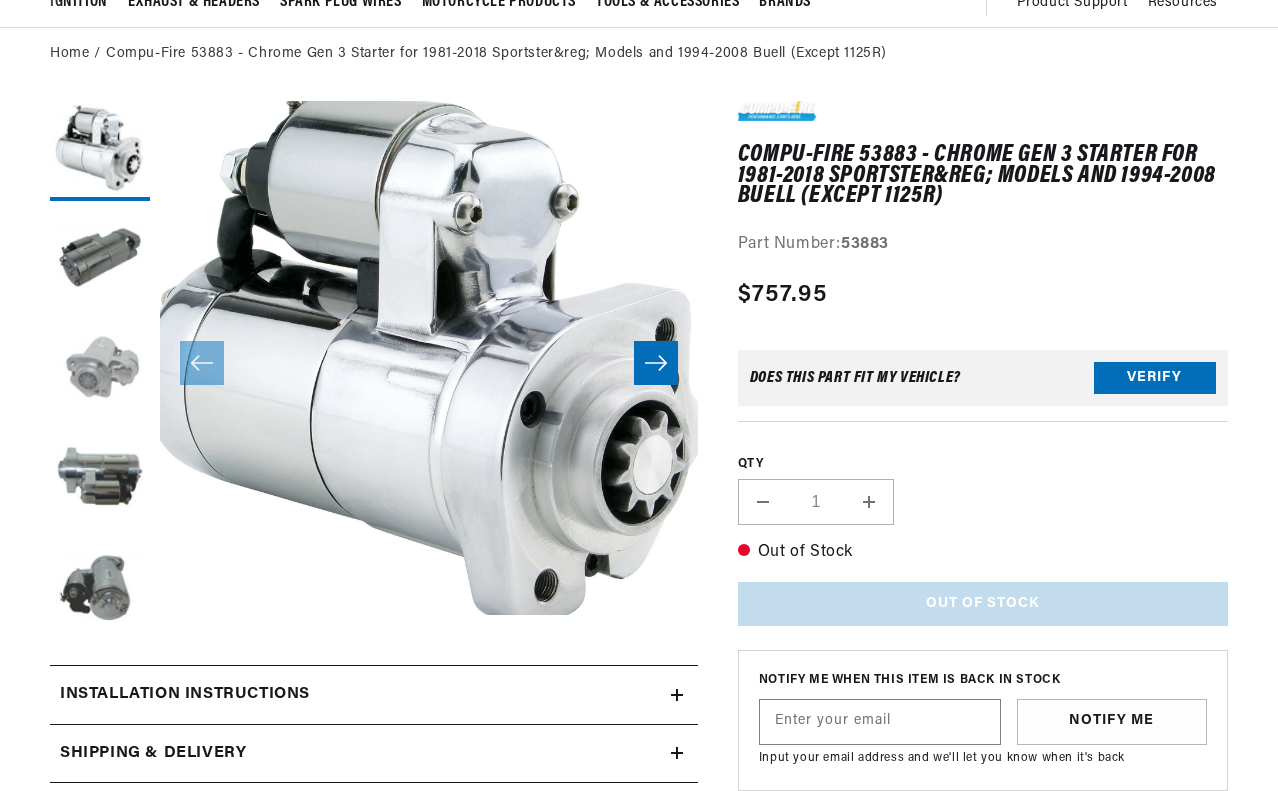 click at bounding box center (100, 371) 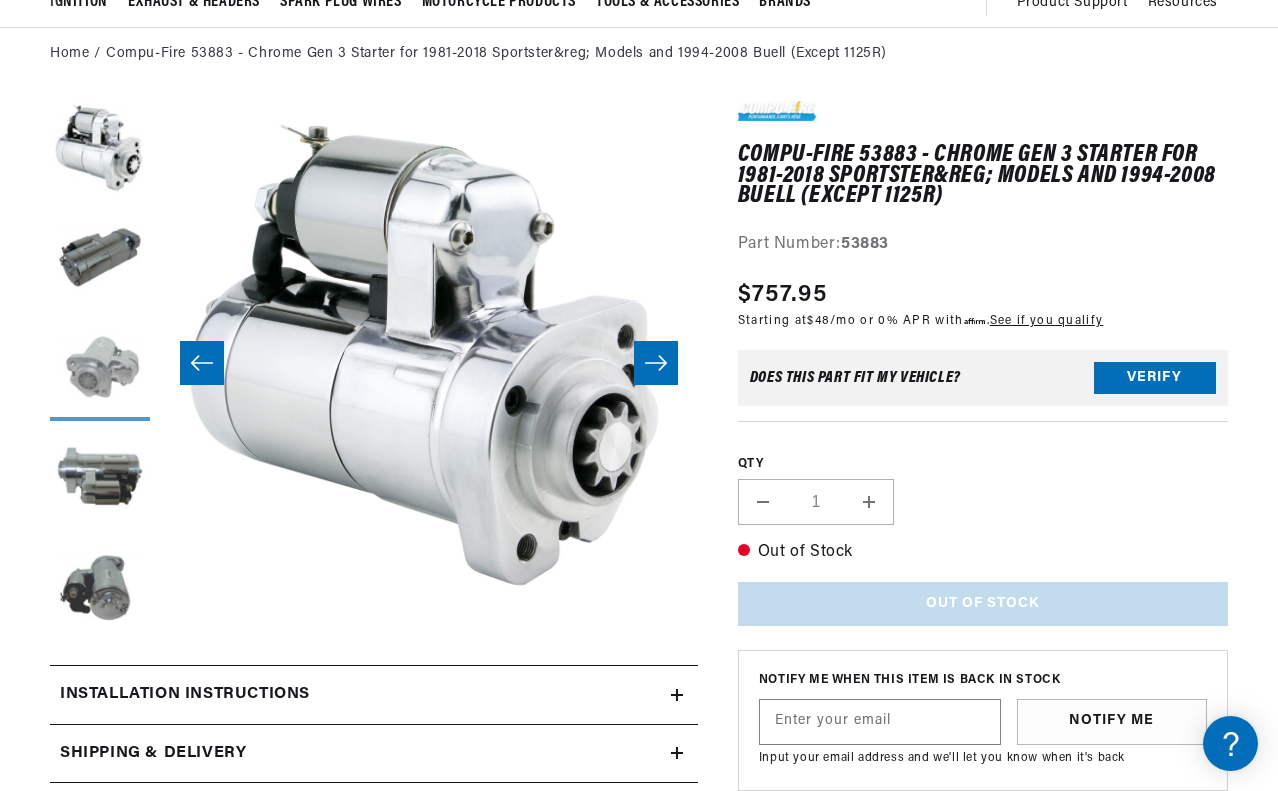scroll, scrollTop: 0, scrollLeft: 1076, axis: horizontal 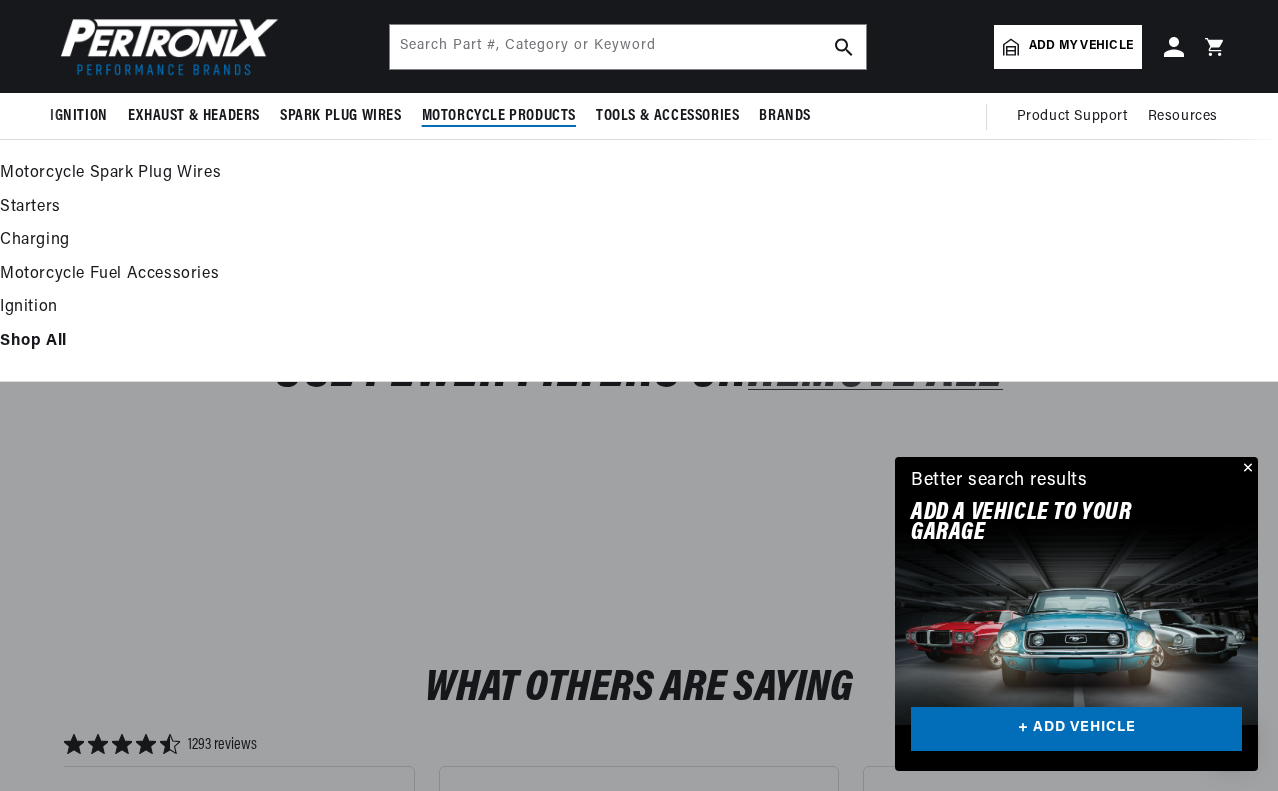click on "Starters" at bounding box center (639, 208) 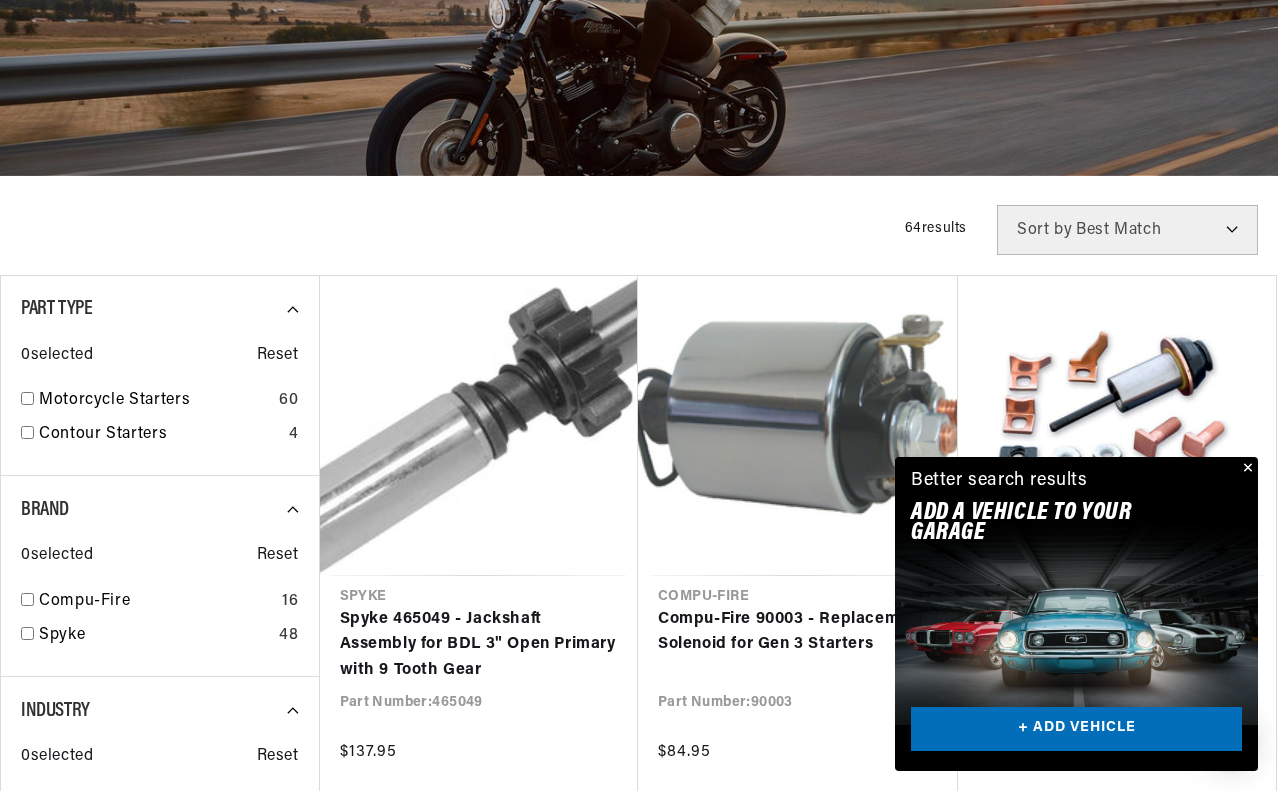 scroll, scrollTop: 400, scrollLeft: 0, axis: vertical 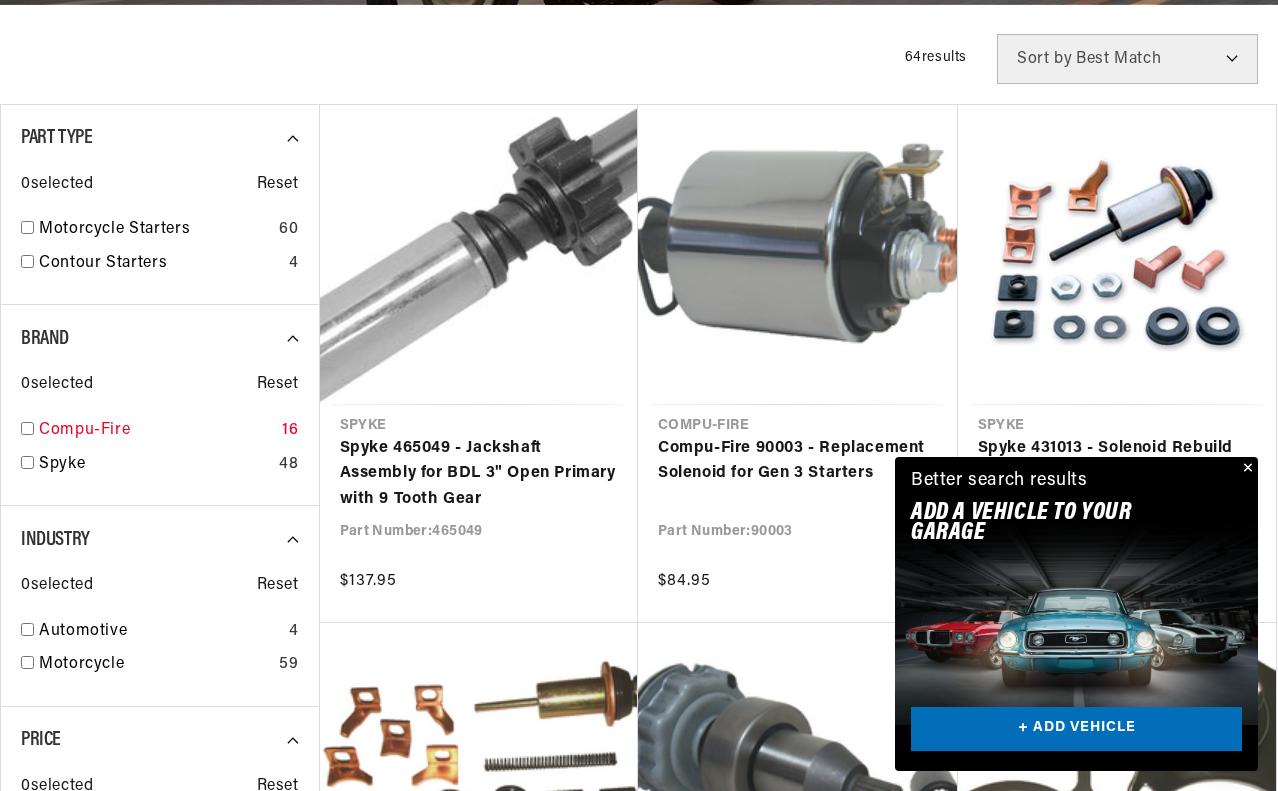 click on "Compu-Fire" at bounding box center [156, 431] 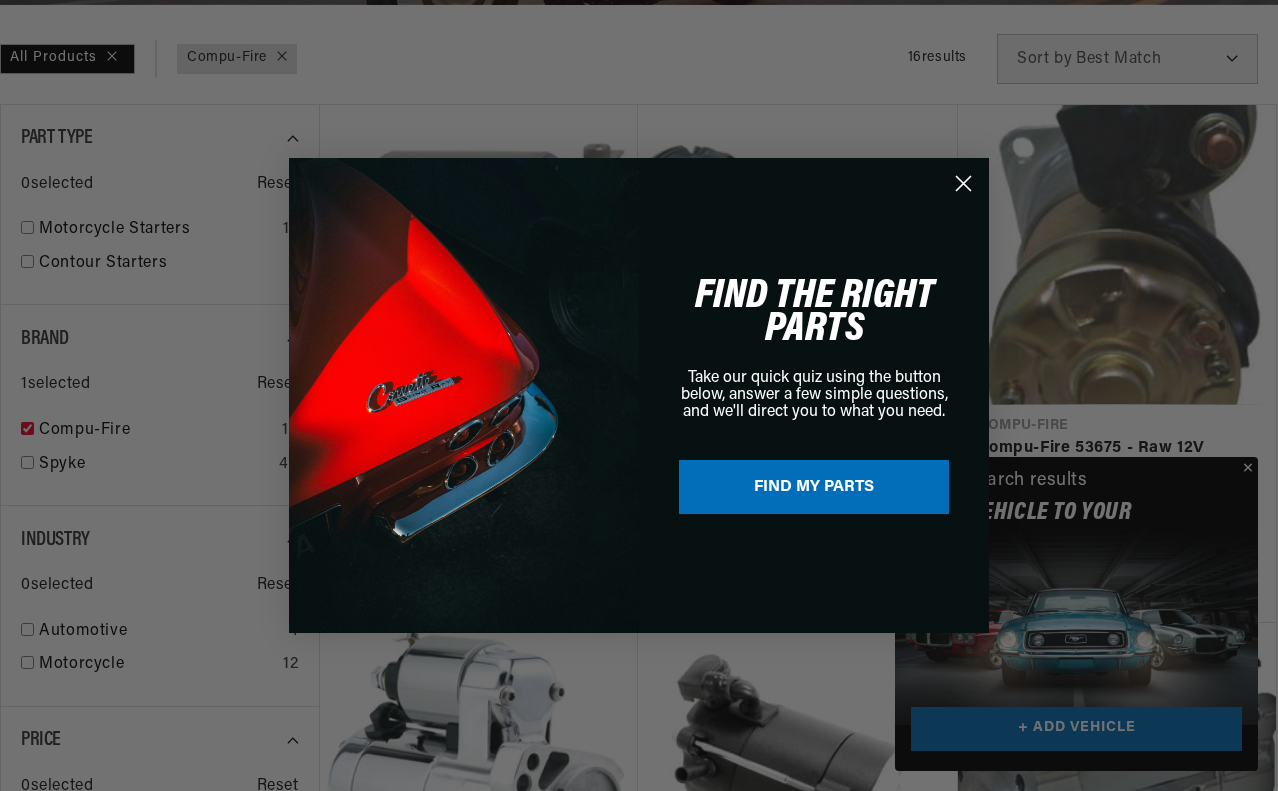 scroll, scrollTop: 0, scrollLeft: 1098, axis: horizontal 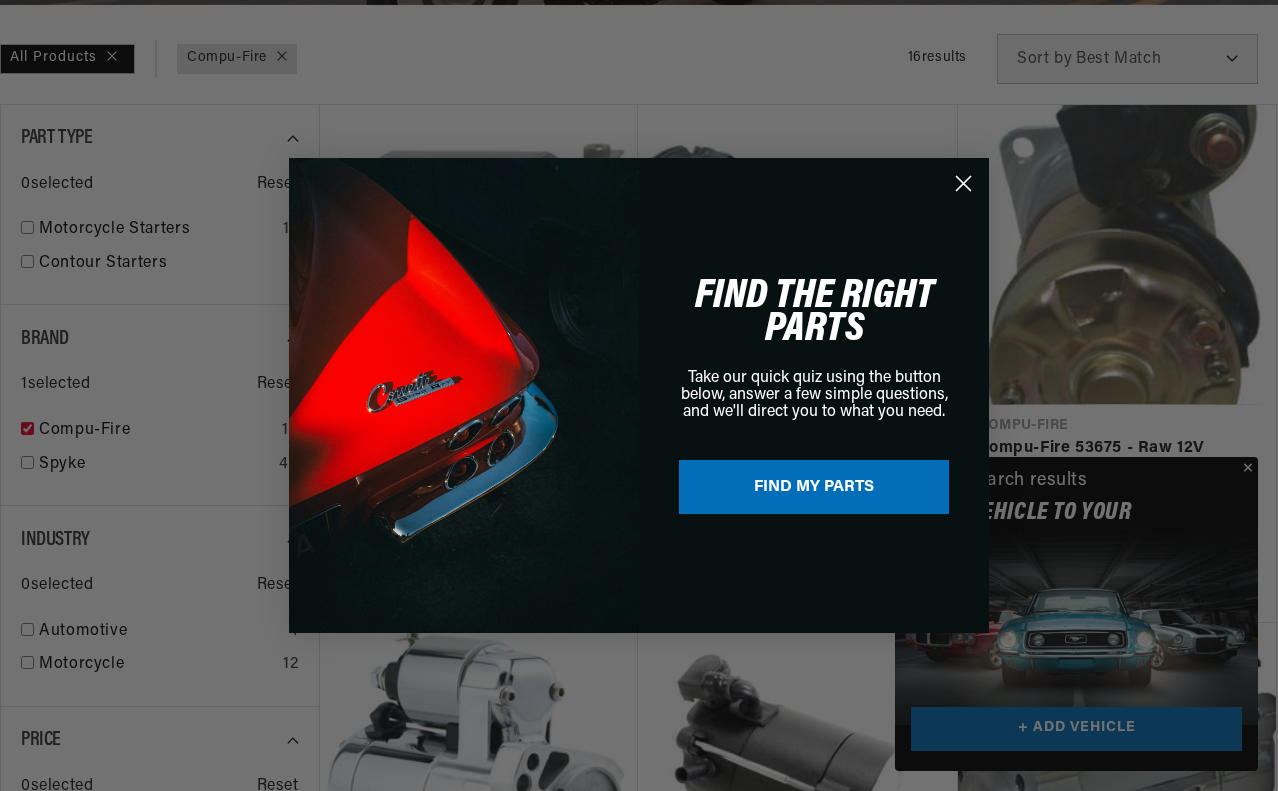 click on "Close dialog FIND THE RIGHT PARTS Take our quick quiz using the button below, answer a few simple questions, and we'll direct you to what you need. FIND MY PARTS Submit" at bounding box center (639, 395) 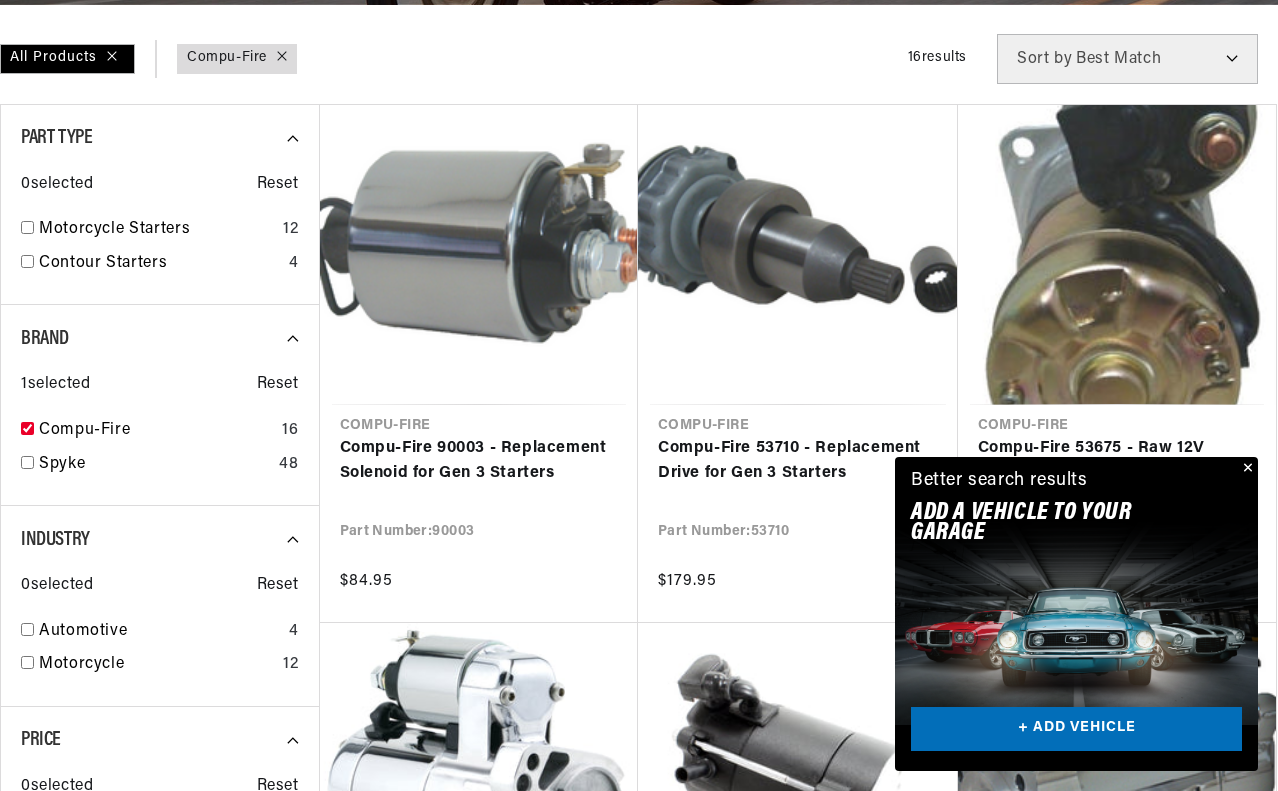 click at bounding box center (1246, 469) 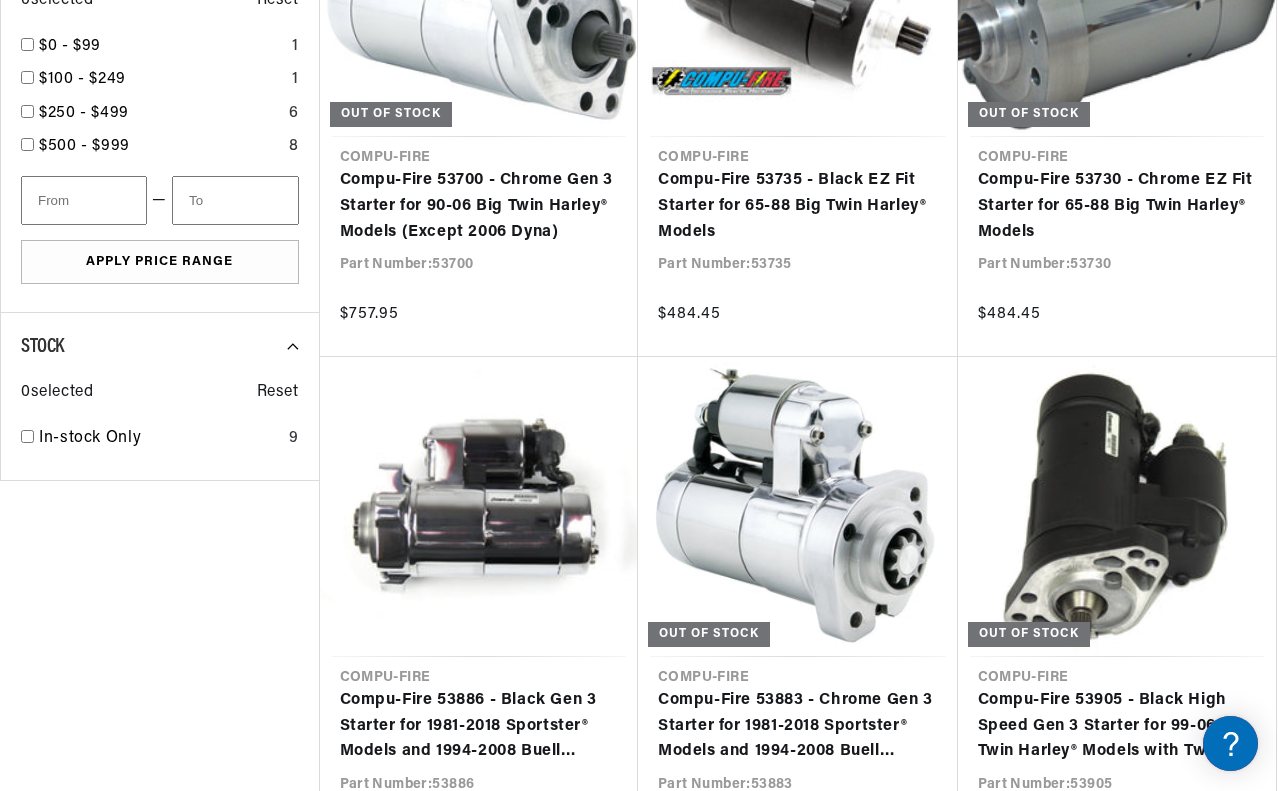 scroll, scrollTop: 1475, scrollLeft: 0, axis: vertical 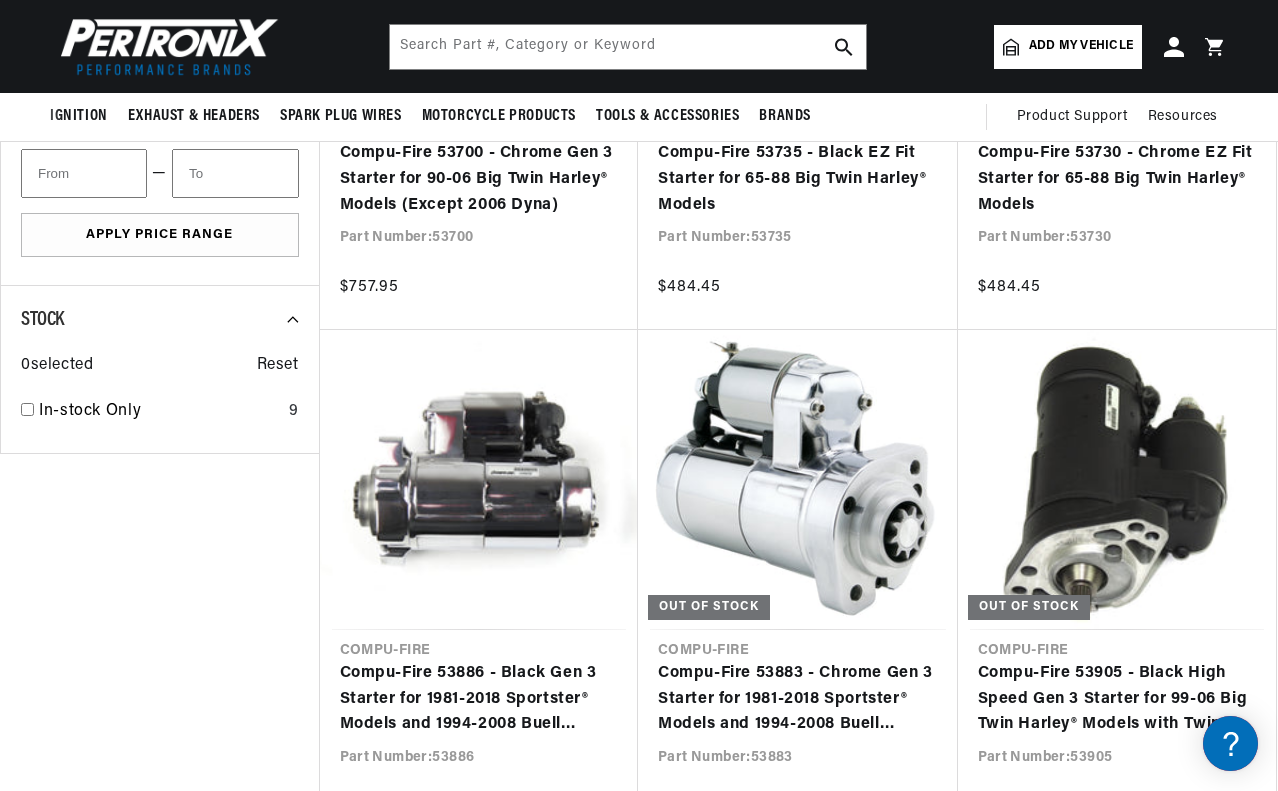 drag, startPoint x: 106, startPoint y: 595, endPoint x: 116, endPoint y: 403, distance: 192.26024 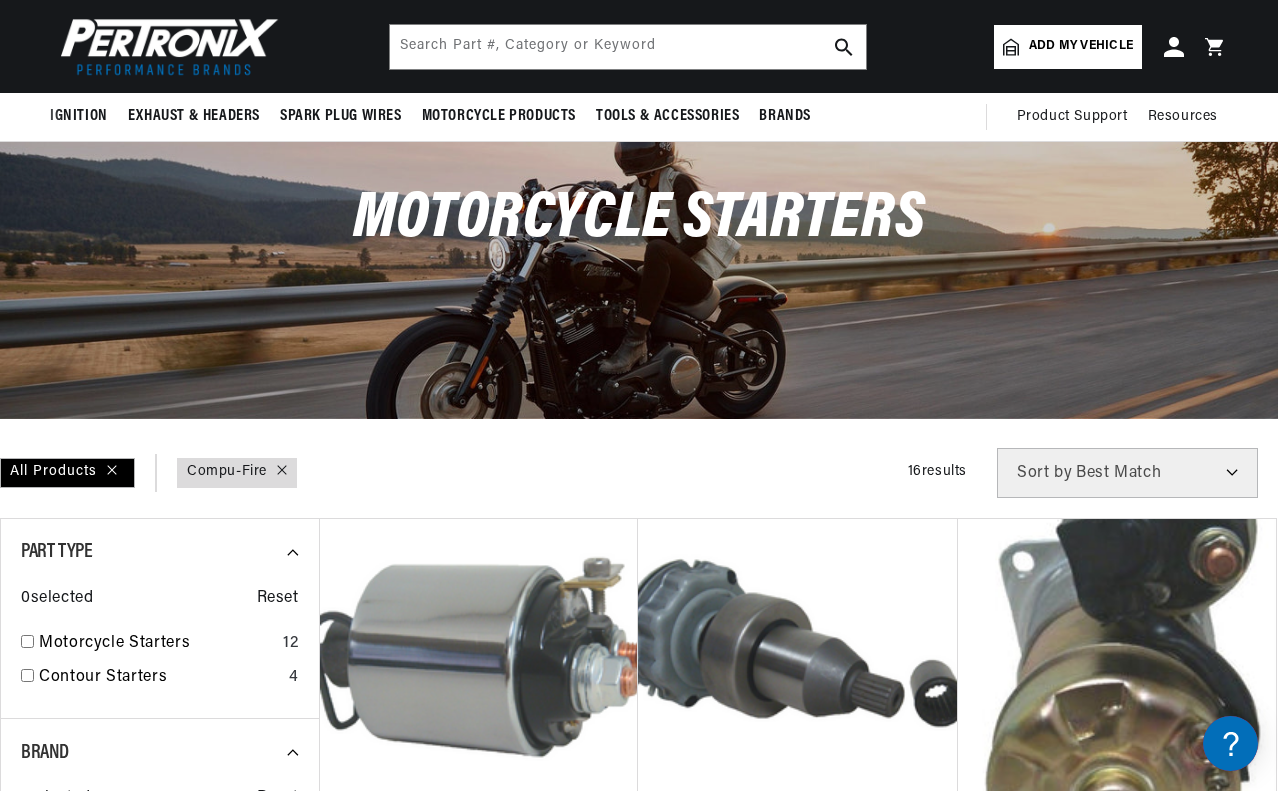 scroll, scrollTop: 0, scrollLeft: 0, axis: both 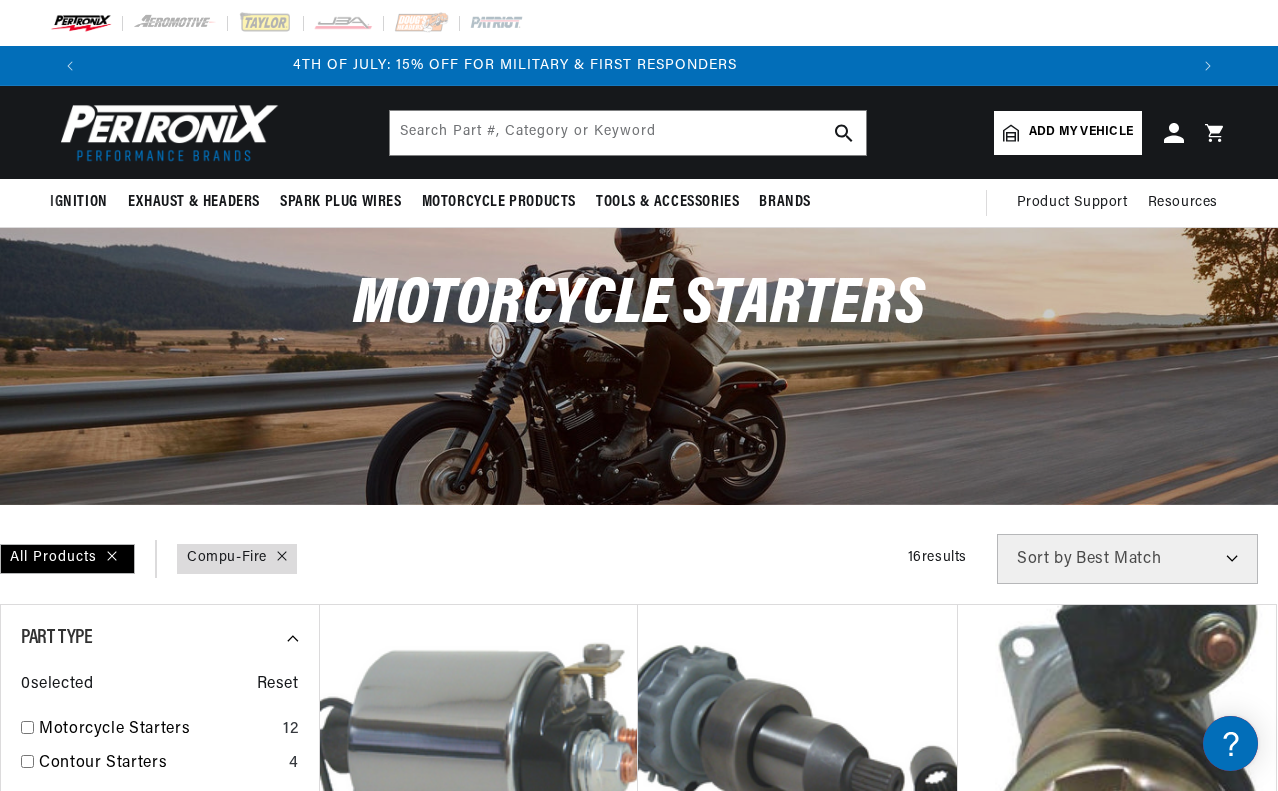 click on "Add my vehicle" at bounding box center [1081, 132] 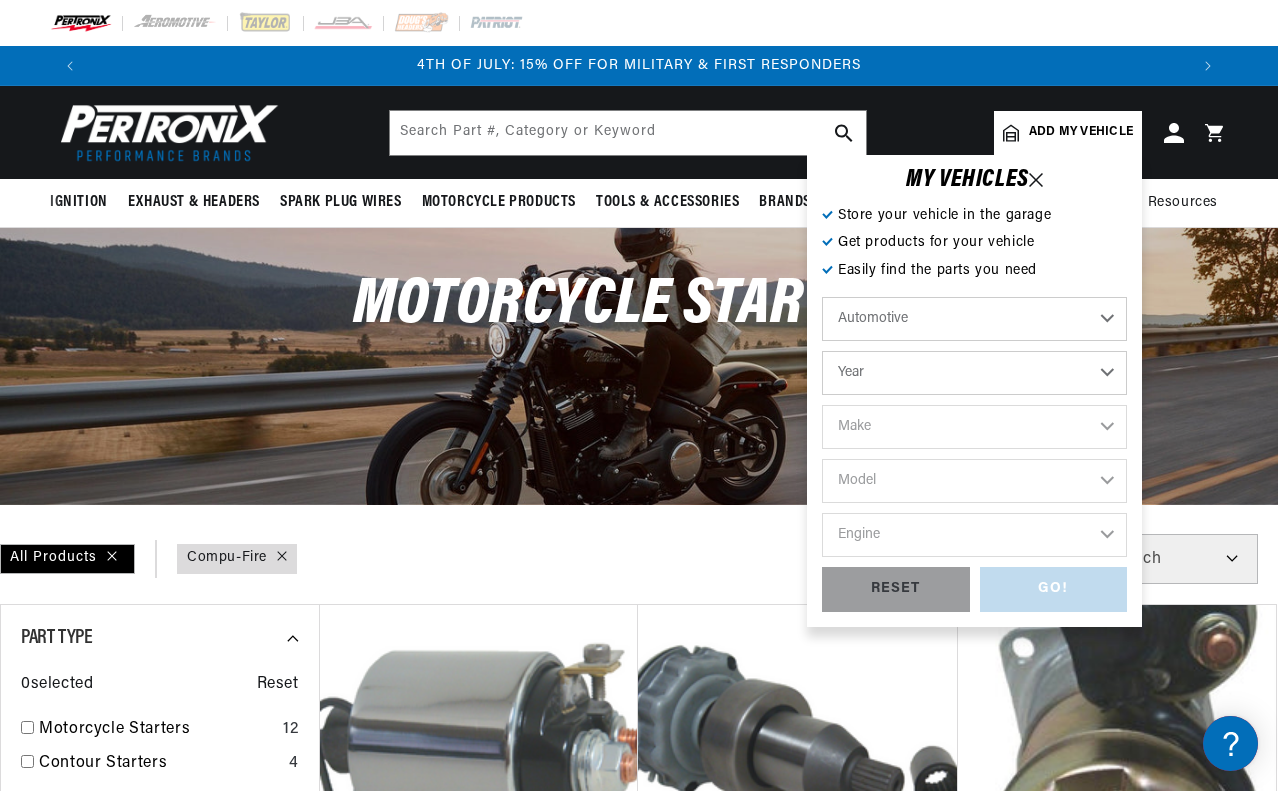 click on "Automotive
Agricultural
Industrial
Marine
Motorcycle" at bounding box center [974, 319] 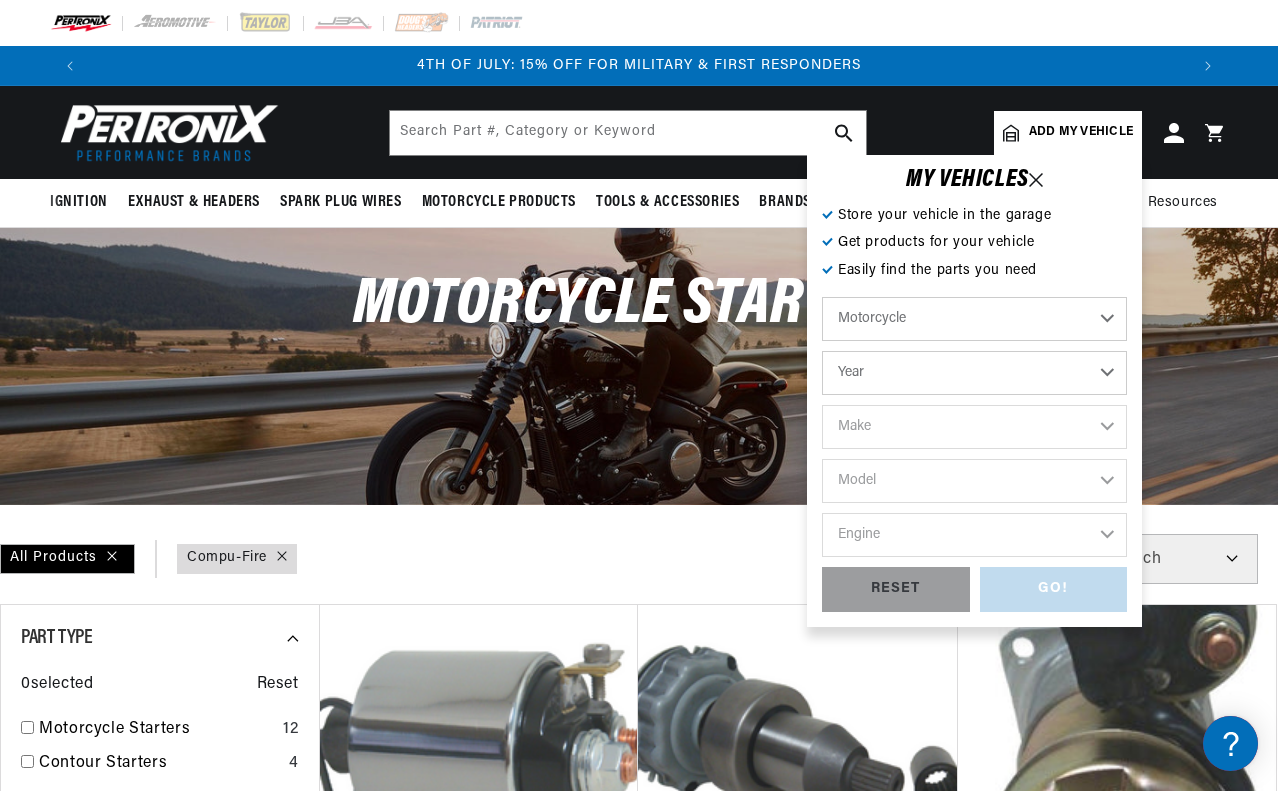 click on "Automotive
Agricultural
Industrial
Marine
Motorcycle" at bounding box center (974, 319) 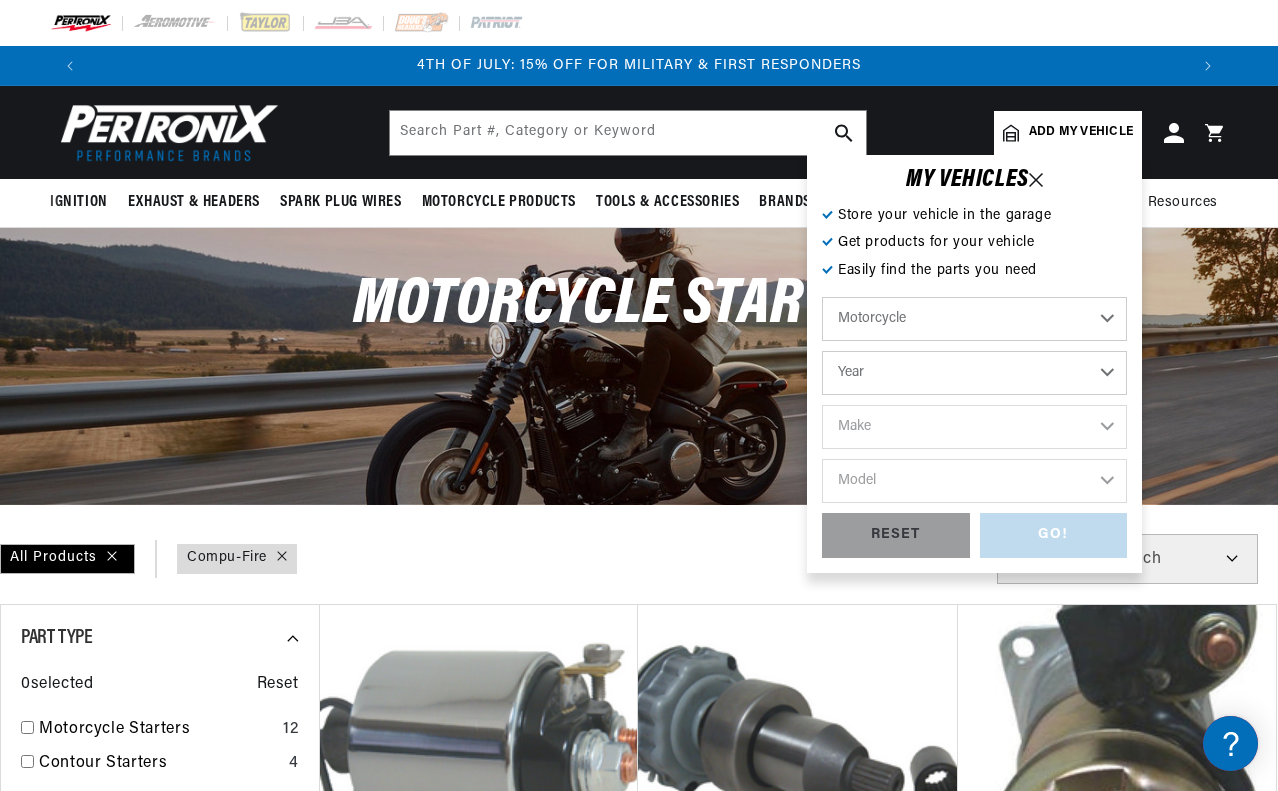 click on "Year
2018
2017
2016
2015
2014
2013
2012
2011
2010
2009
2008
2007
2006
2005
2004
2003
2002
2001
2000
1999
1998
1997
1996
1995
1994
1993
1992
1991
1990
1989
1988
1987
1986
1985
1984
1983
1982 1981" at bounding box center [974, 373] 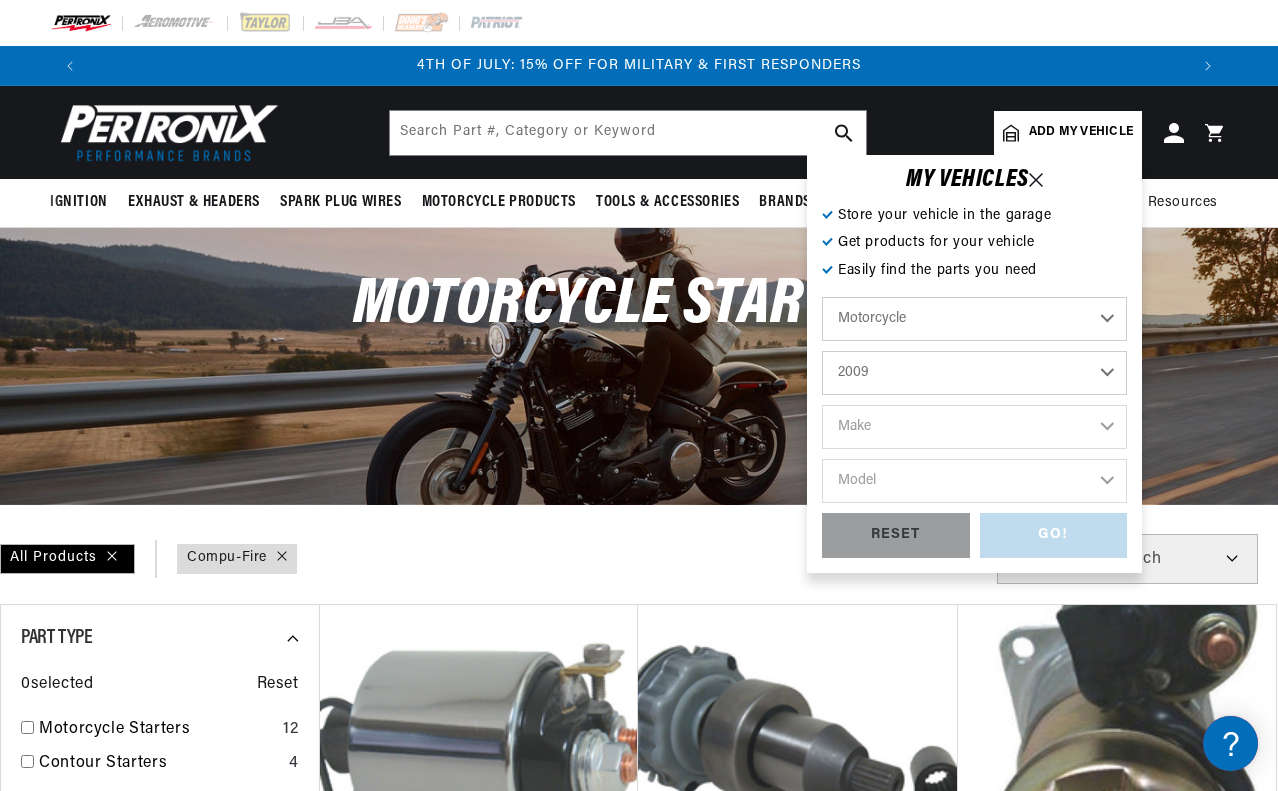 click on "Year
2018
2017
2016
2015
2014
2013
2012
2011
2010
2009
2008
2007
2006
2005
2004
2003
2002
2001
2000
1999
1998
1997
1996
1995
1994
1993
1992
1991
1990
1989
1988
1987
1986
1985
1984
1983
1982 1981" at bounding box center [974, 373] 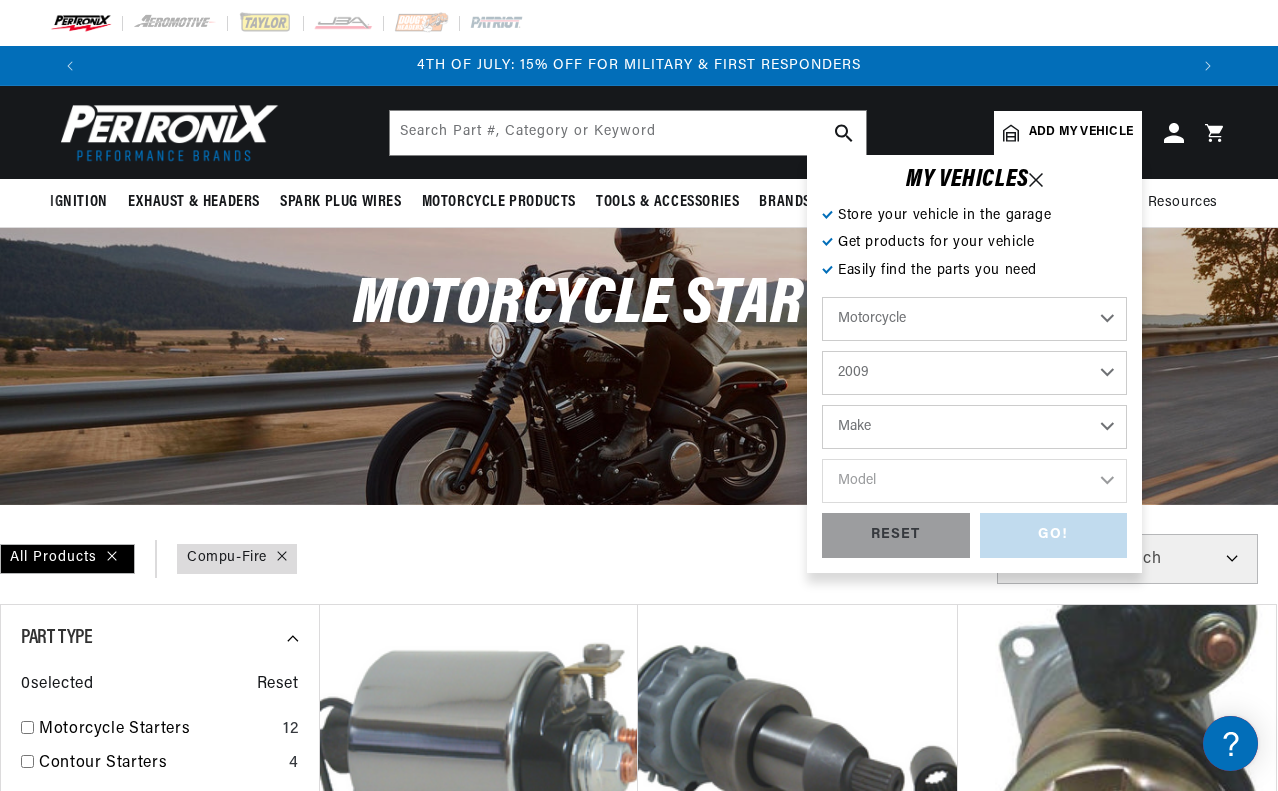 click on "Make
Harley-Davidson
Victory" at bounding box center [974, 427] 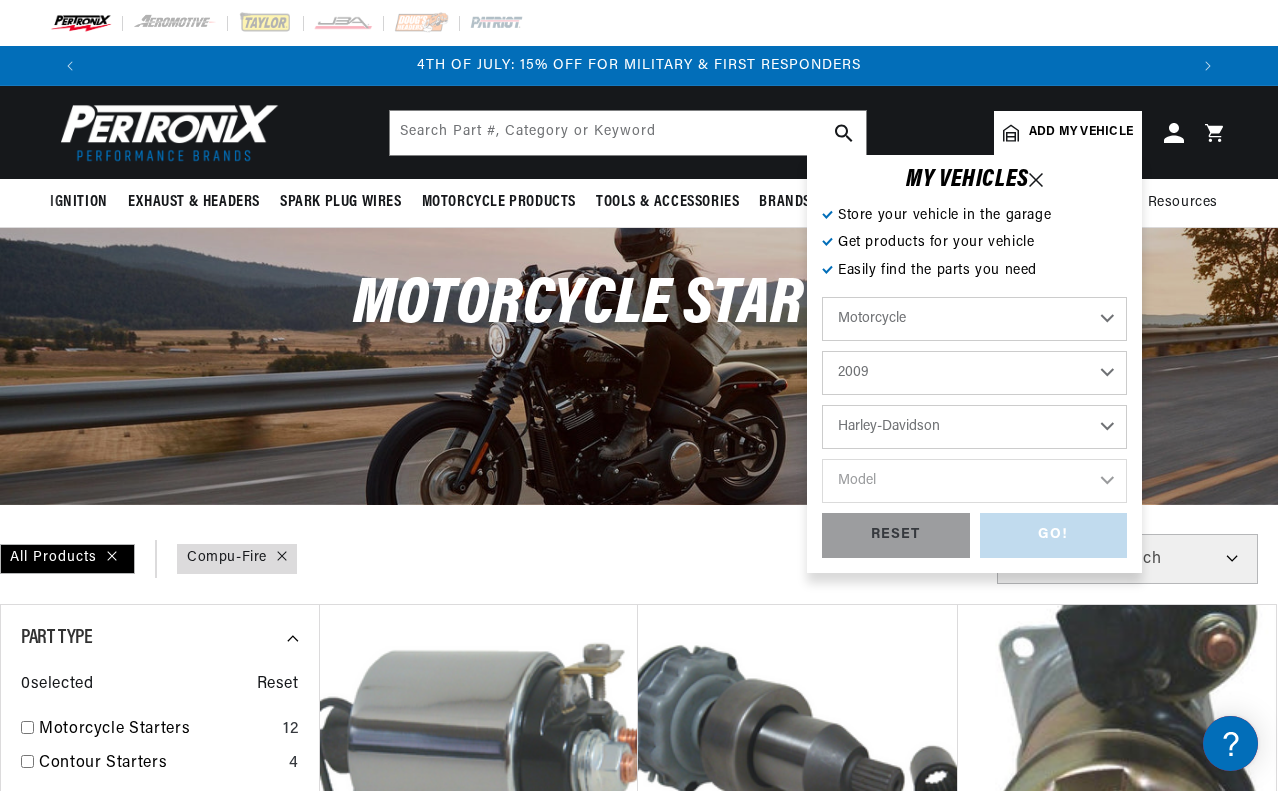 click on "Make
Harley-Davidson
Victory" at bounding box center [974, 427] 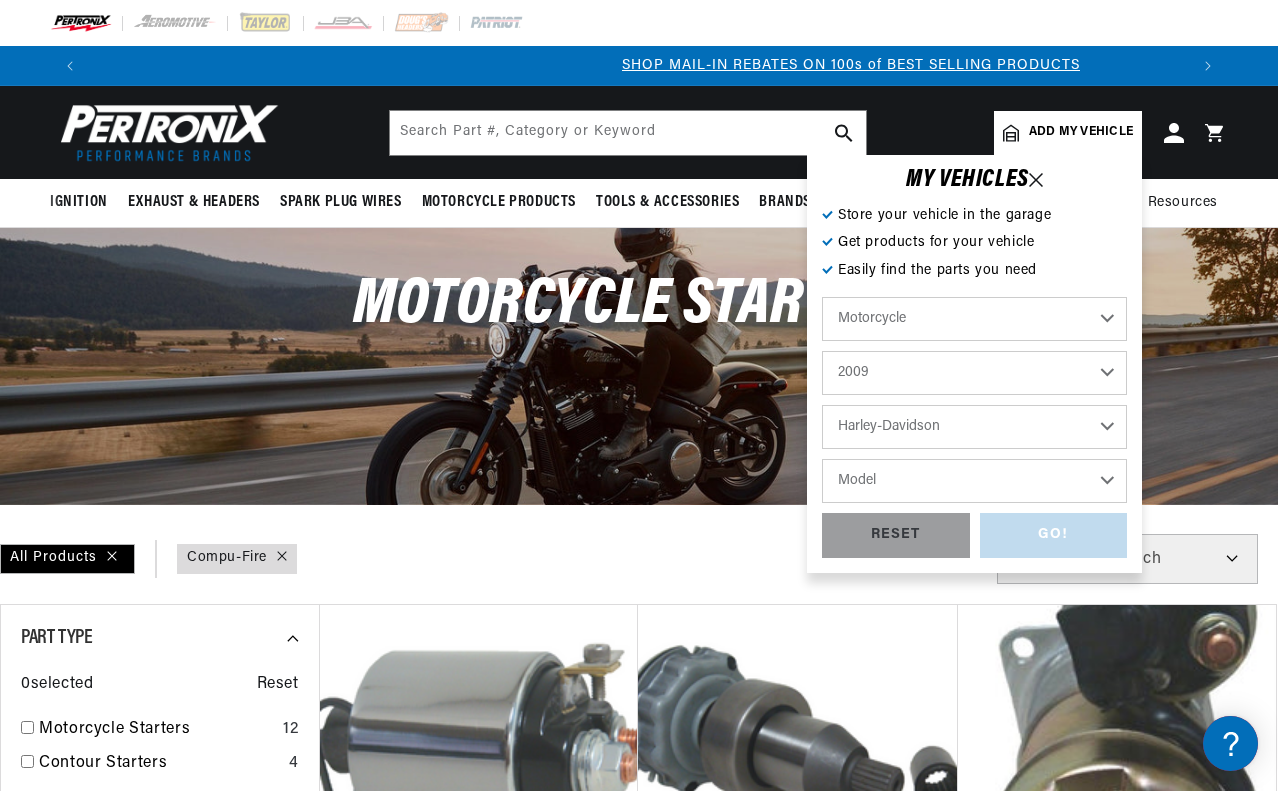 click on "Model
FLHTCUSE4 CVO Ultra Classic Electra Glide
FLHTCUTG Tri Glide Ultra Classic
FLHX Street Glide
FLTRSE3 CVO Road Glide
FXCW Rocker
FXCWC Rocker C
FXDFSE CVO Dyna Fat Bob
FXSTSSE3 CVO Softail Springer
XL883C Sportster 883 Custom
XL883L Sportster 883 Low
XL883N Iron 883
XL1200C Sportster 1200 Custom
XL1200L Sportster 1200 Low
XL1200N Sportster 1200 Nightster" at bounding box center [974, 481] 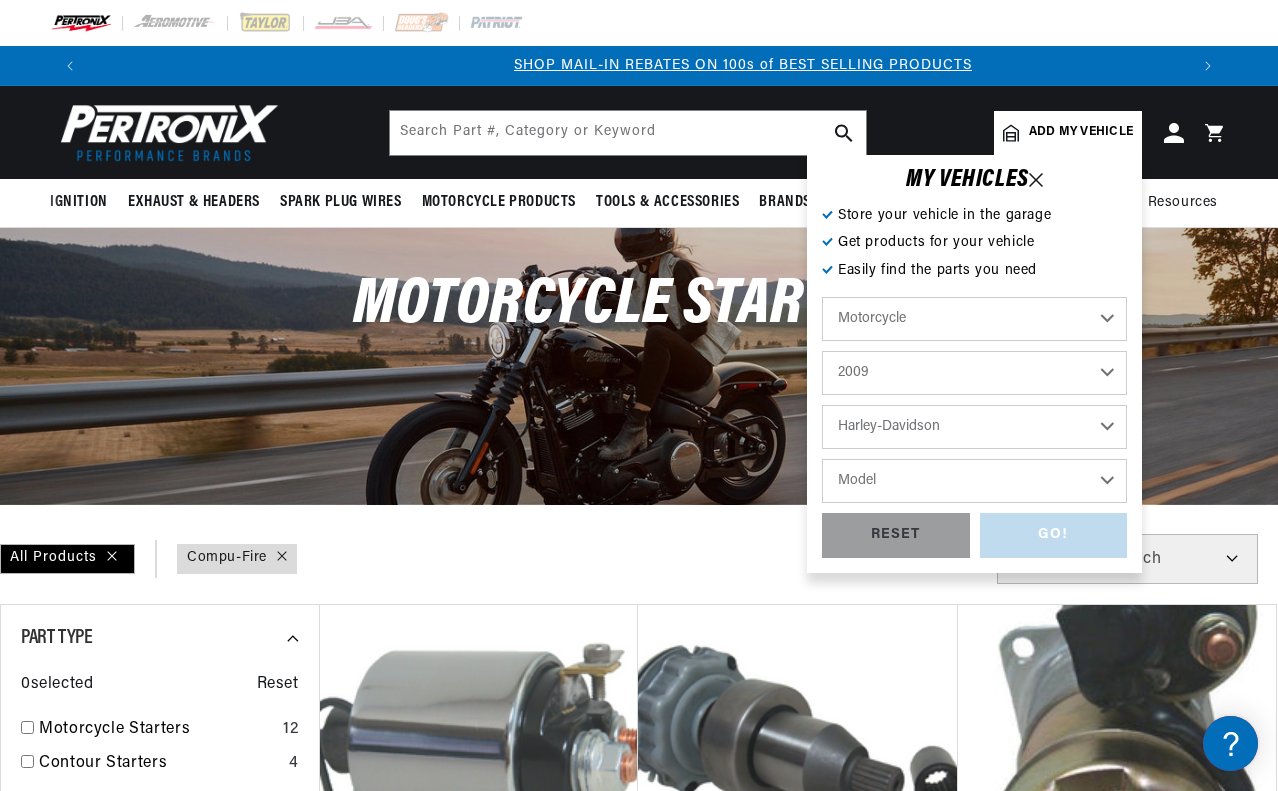 scroll, scrollTop: 0, scrollLeft: 1098, axis: horizontal 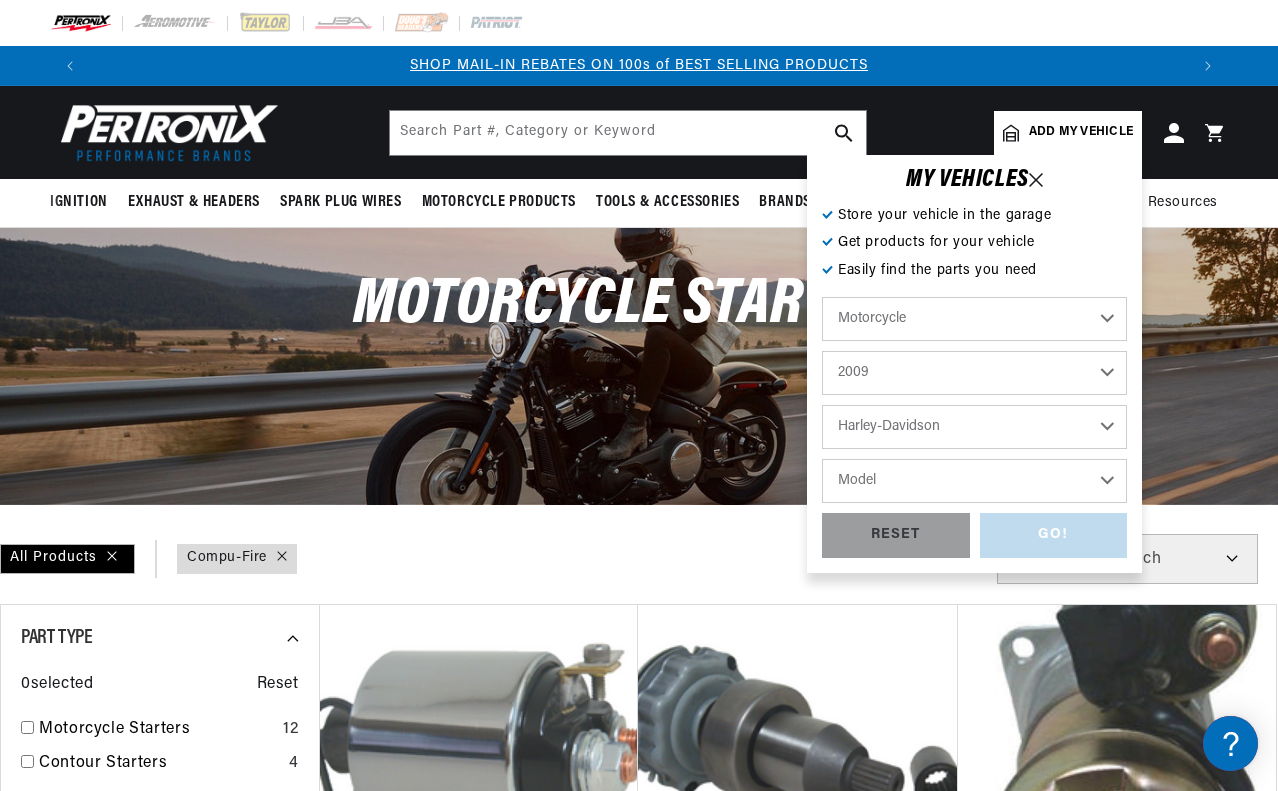 click on "Model
FLHTCUSE4 CVO Ultra Classic Electra Glide
FLHTCUTG Tri Glide Ultra Classic
FLHX Street Glide
FLTRSE3 CVO Road Glide
FXCW Rocker
FXCWC Rocker C
FXDFSE CVO Dyna Fat Bob
FXSTSSE3 CVO Softail Springer
XL883C Sportster 883 Custom
XL883L Sportster 883 Low
XL883N Iron 883
XL1200C Sportster 1200 Custom
XL1200L Sportster 1200 Low
XL1200N Sportster 1200 Nightster" at bounding box center (974, 481) 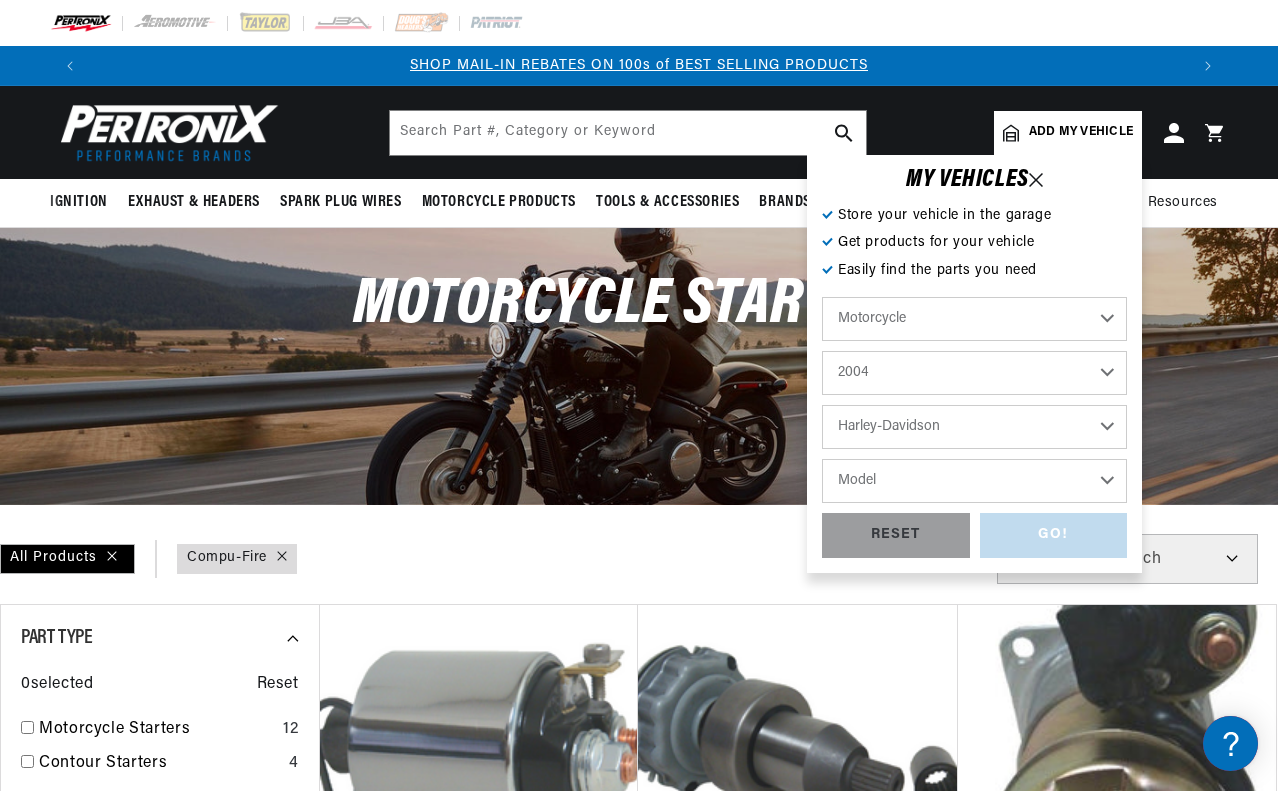 click on "2018
2017
2016
2015
2014
2013
2012
2011
2010
2009
2008
2007
2006
2005
2004
2003
2002
2001
2000
1999
1998
1997
1996
1995
1994
1993
1992
1991
1990
1989
1988
1987
1986
1985
1984
1983
1982
1981 1980" at bounding box center [974, 373] 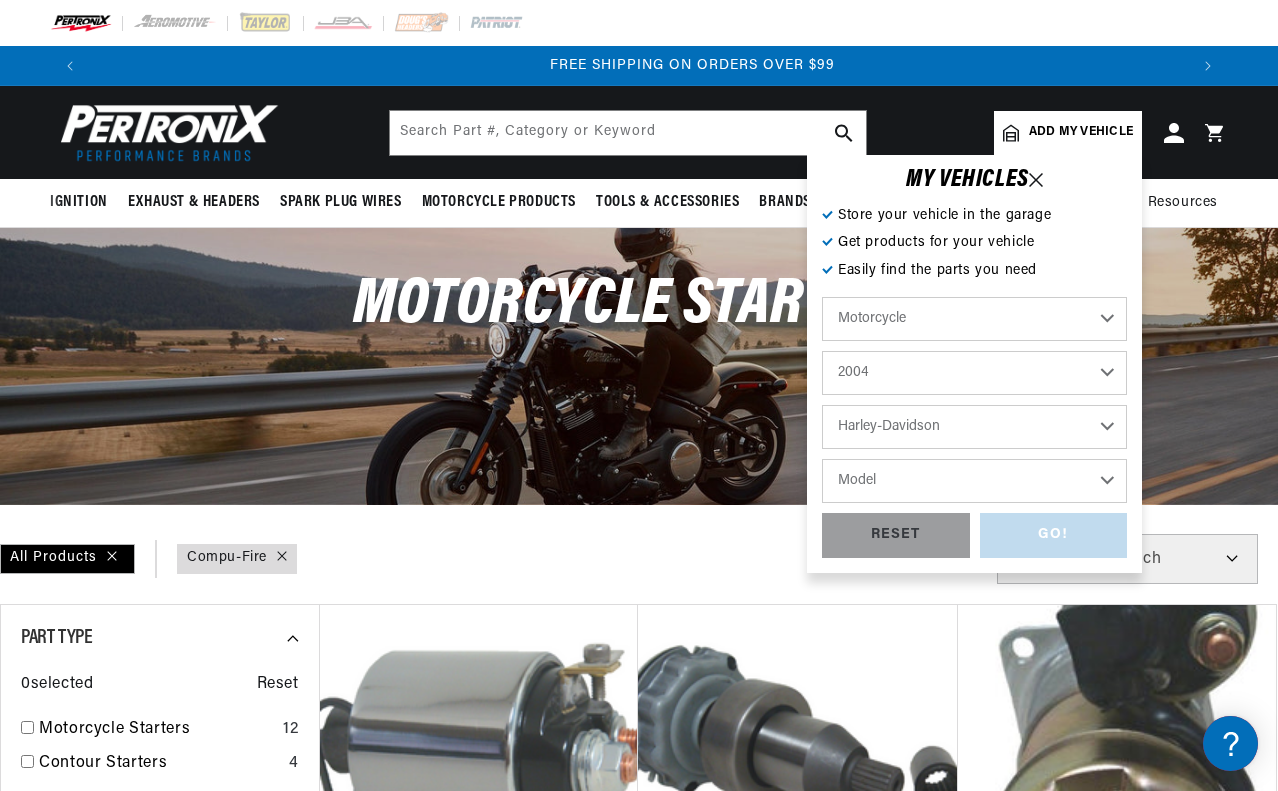 scroll, scrollTop: 0, scrollLeft: 2196, axis: horizontal 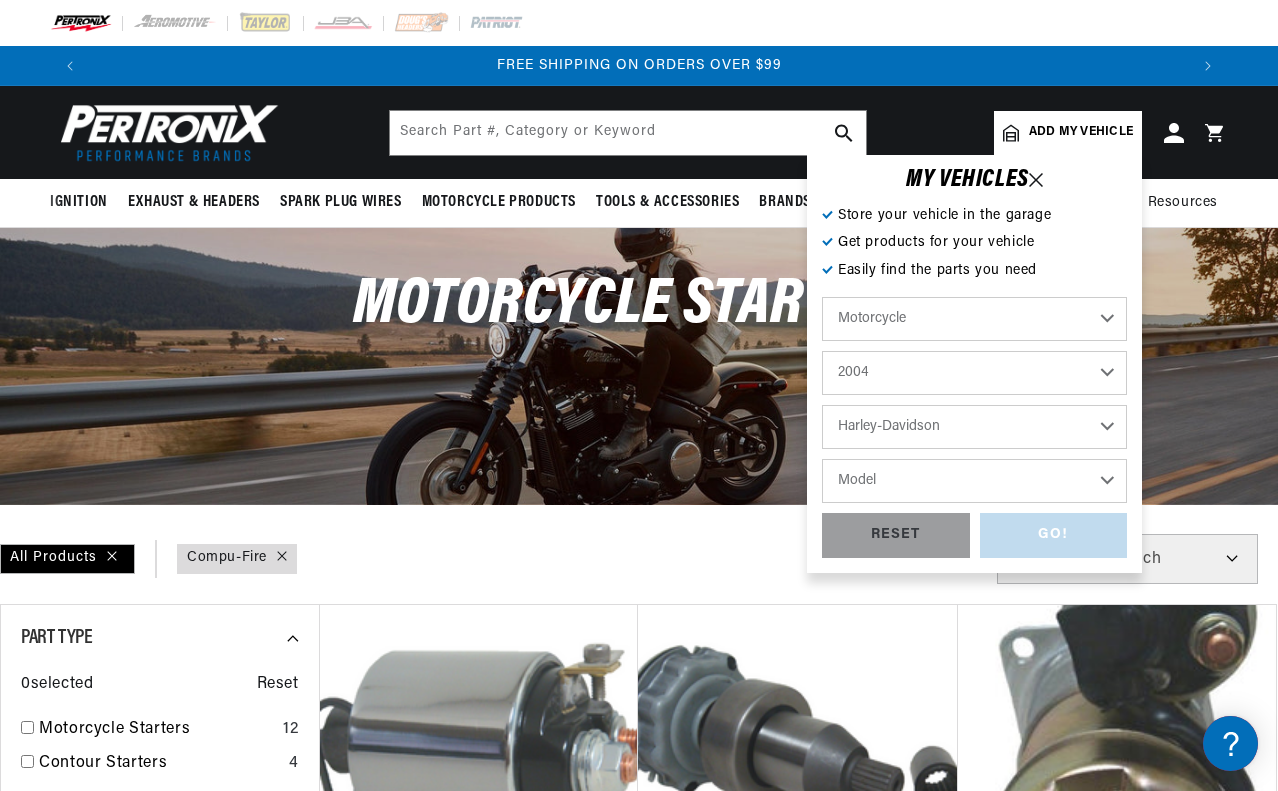 click on "Model
FLSTCI Heritage Softail Classic
FXDI Dyna Super Glide
FXDLI Dyna Low Rider
FXDWGI Dyna Wide Glide
FXDX Dyna Super Glide Sport
FXDXI Dyna Super Glide Sport
FXSTDI Softail Deuce
FXSTDSE2 Screamin Eagle Softail Deuce 2
FXSTI Softail Standard
FXSTSI Springer Softail
XL883 Sportster
XL883C Sportster 883 Custom" at bounding box center (974, 481) 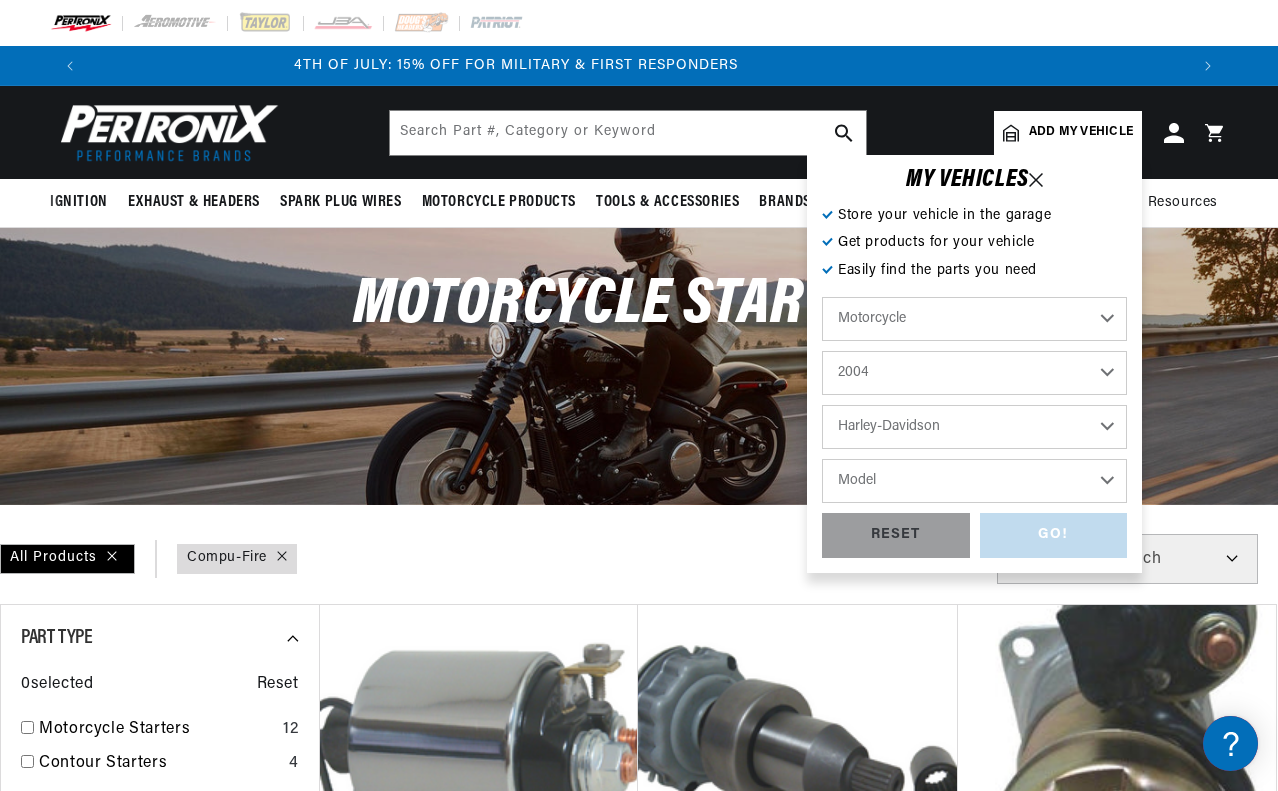 scroll, scrollTop: 0, scrollLeft: 0, axis: both 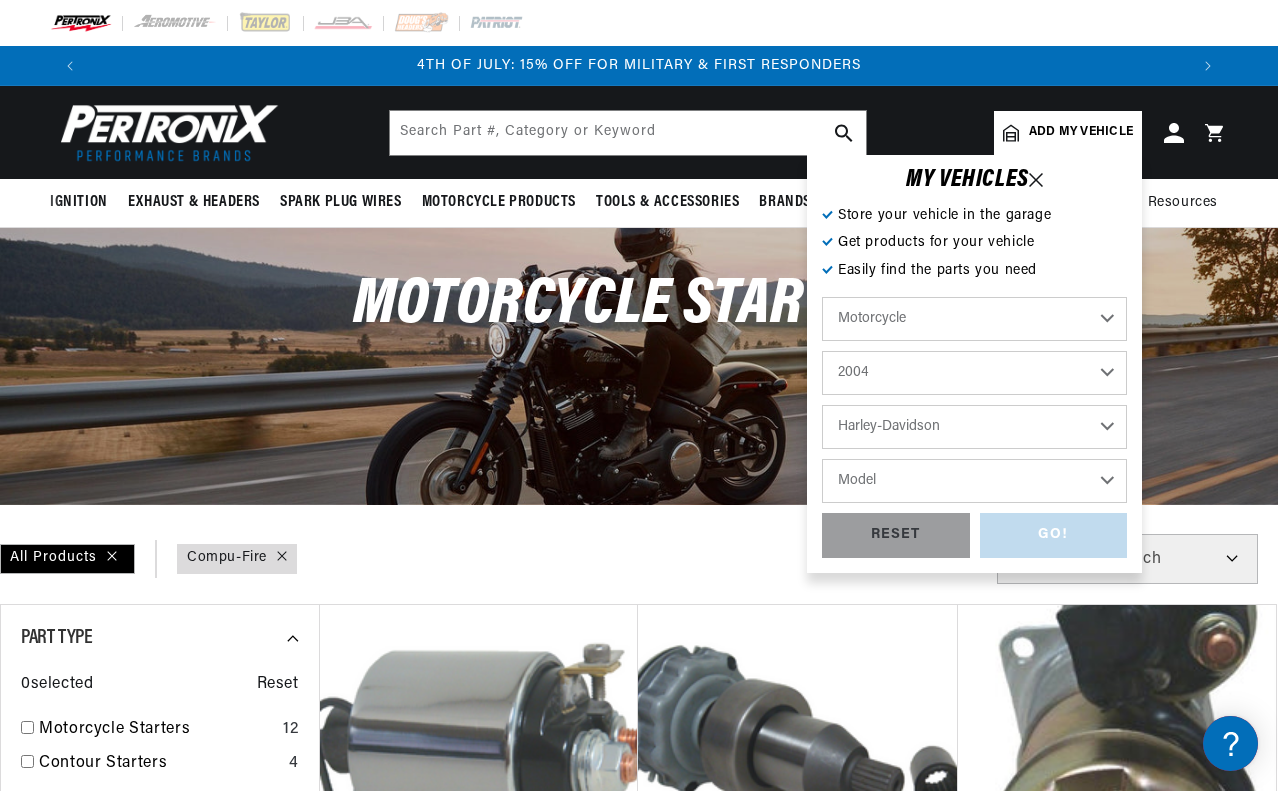 click on "2018
2017
2016
2015
2014
2013
2012
2011
2010
2009
2008
2007
2006
2005
2004
2003
2002
2001
2000
1999
1998
1997
1996
1995
1994
1993
1992
1991
1990
1989
1988
1987
1986
1985
1984
1983
1982
1981 1980" at bounding box center [974, 373] 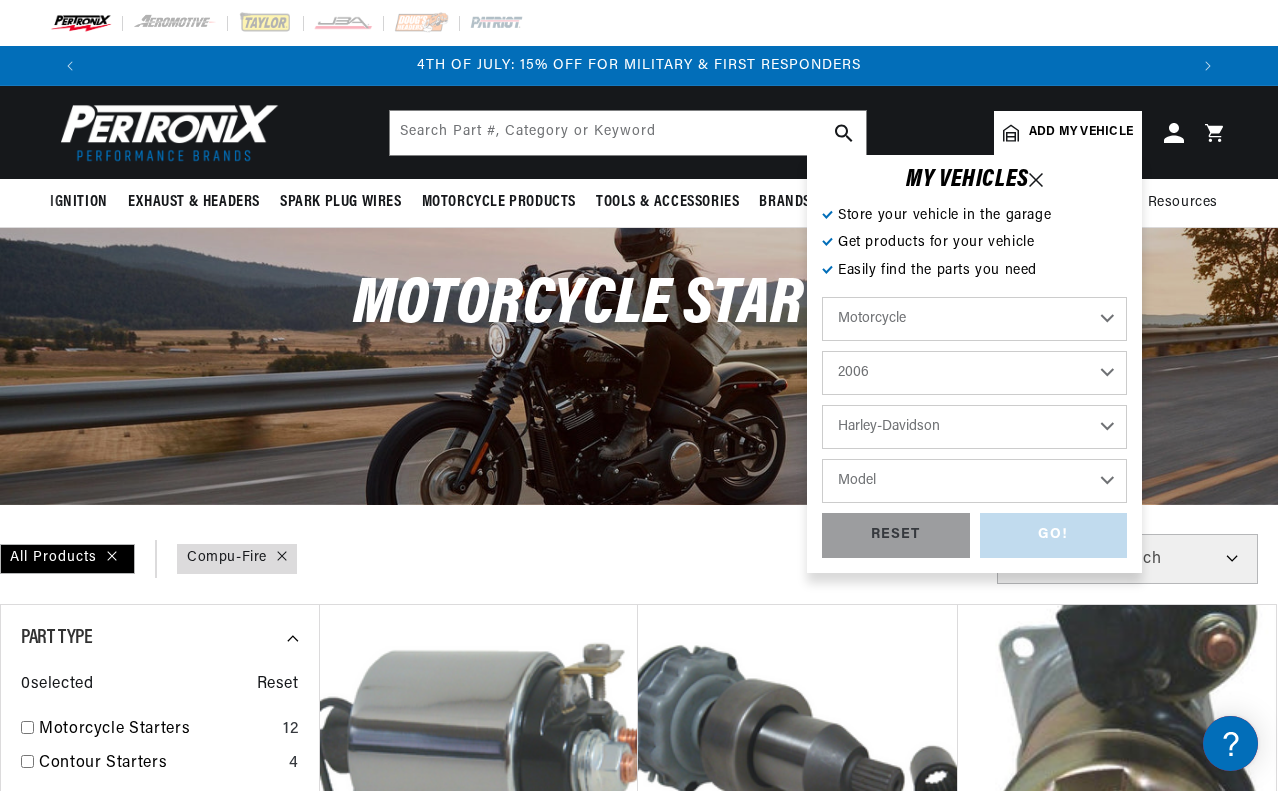 click on "2018
2017
2016
2015
2014
2013
2012
2011
2010
2009
2008
2007
2006
2005
2004
2003
2002
2001
2000
1999
1998
1997
1996
1995
1994
1993
1992
1991
1990
1989
1988
1987
1986
1985
1984
1983
1982
1981 1980" at bounding box center [974, 373] 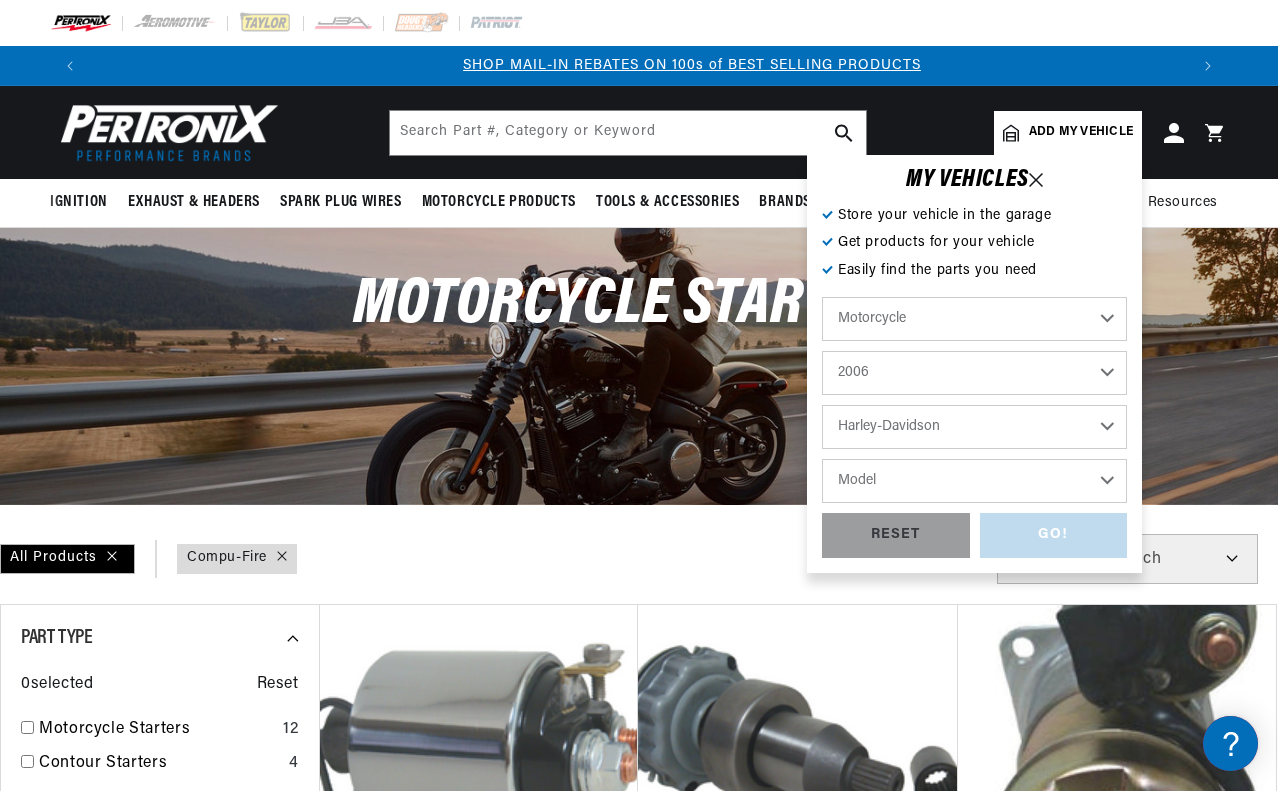 scroll, scrollTop: 0, scrollLeft: 1098, axis: horizontal 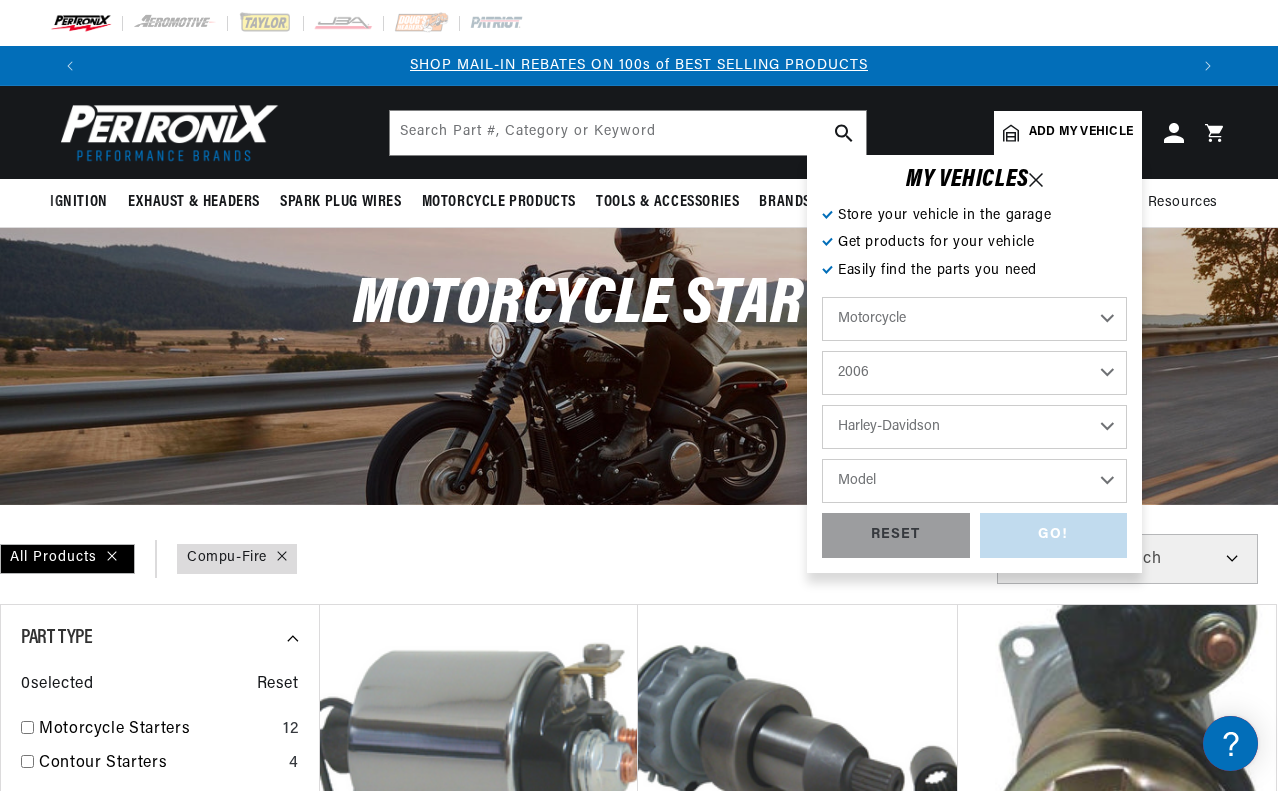 select on "FLSTI-Heritage-Softail" 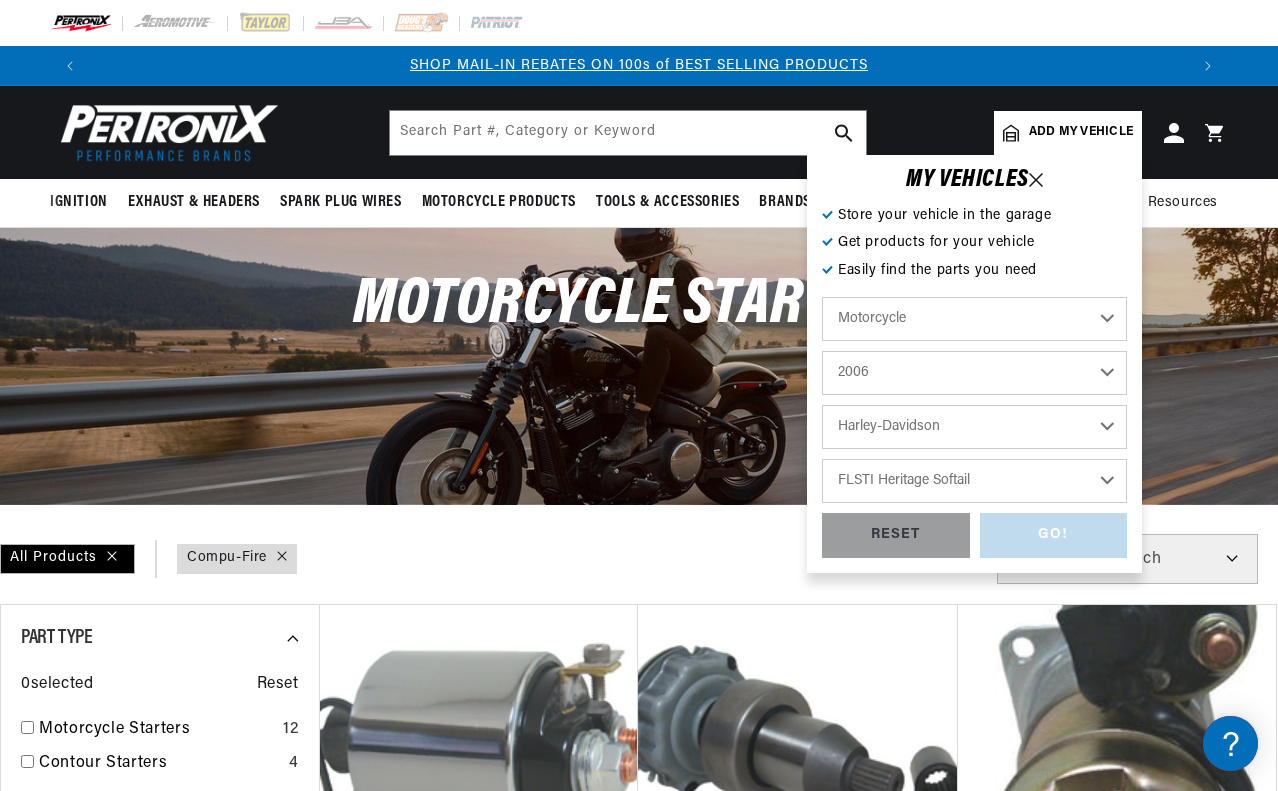 click on "Model
FLSTCI Heritage Softail Classic
FLSTI Heritage Softail
FLSTNI Softail Deluxe
FLSTSCI Softail Springer Classic
FXDI35 Dyna 35th Anniversary Super Glide
FXDI Dyna Super Glide
FXDLI Dyna Low Rider
FXDWGI Dyna Wide Glide
FXSTDI Softail Deuce
FXSTI Softail Standard
FXSTSI Springer Softail
XL883 Sportster
XL883C Sportster 883 Custom
XL883L Sportster 883 Low
XL883R Sportster 883 Roadster" at bounding box center [974, 481] 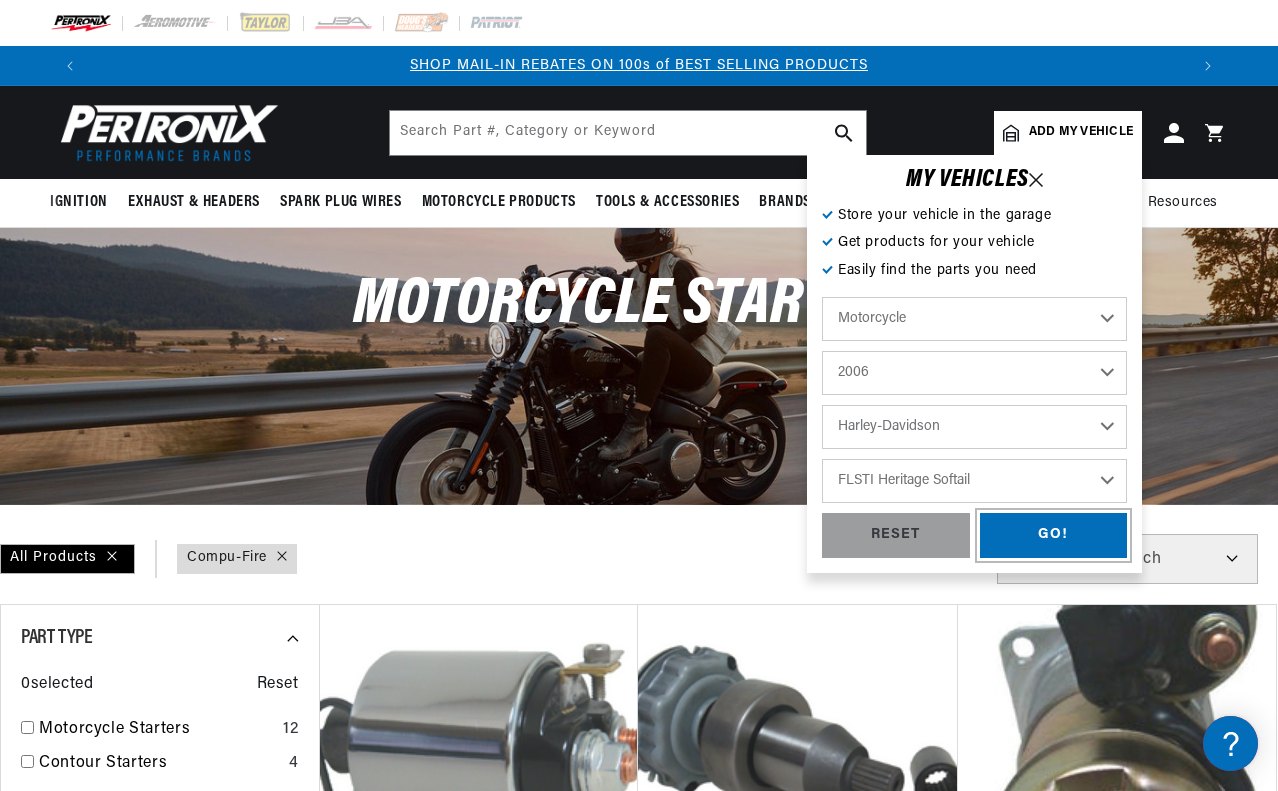 click on "GO!" at bounding box center (1054, 535) 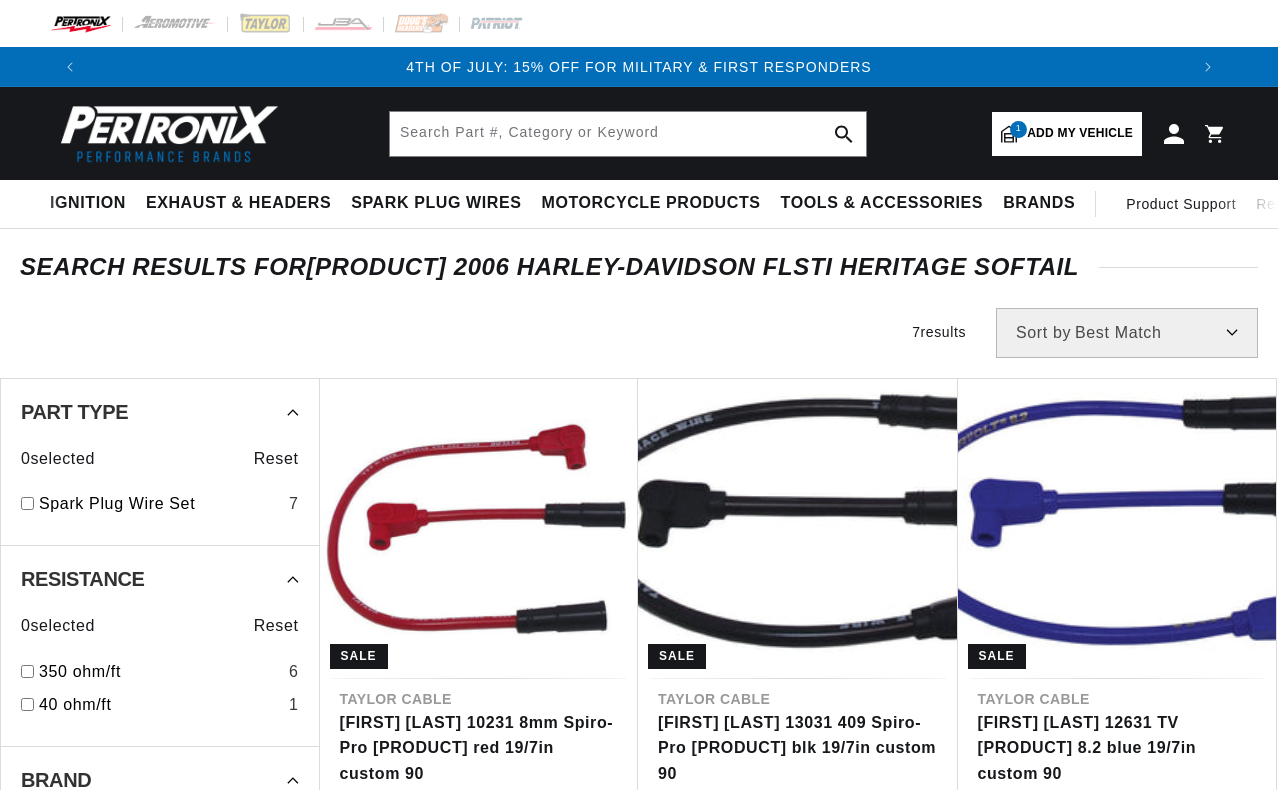 scroll, scrollTop: 200, scrollLeft: 0, axis: vertical 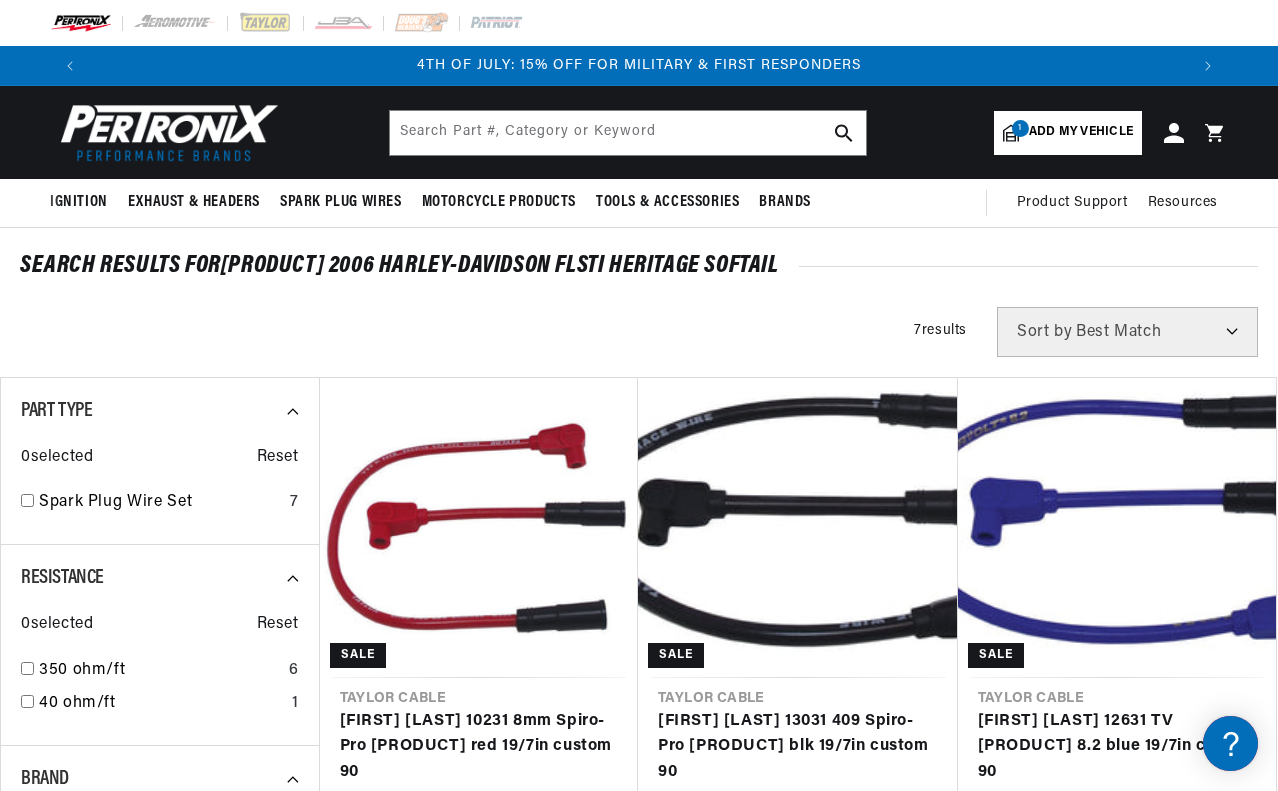 drag, startPoint x: 0, startPoint y: 0, endPoint x: 664, endPoint y: 167, distance: 684.6788 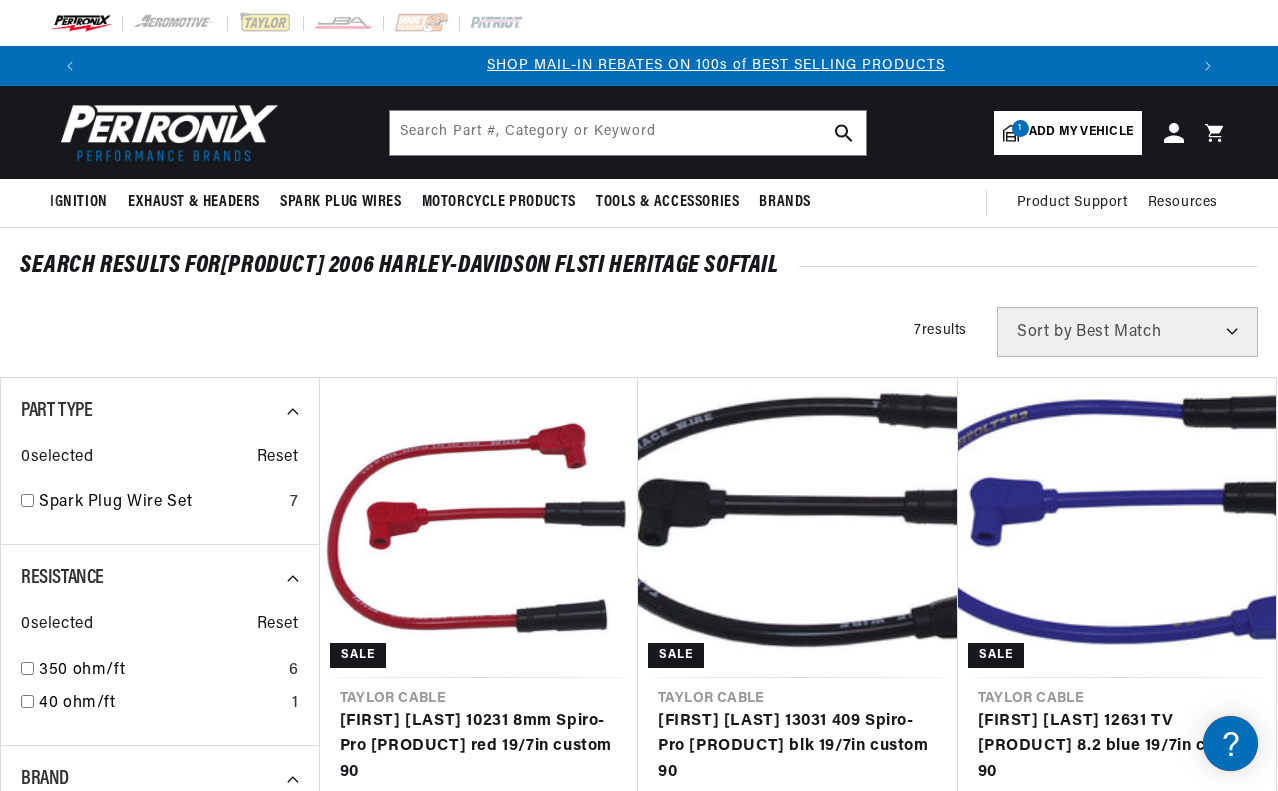 scroll, scrollTop: 0, scrollLeft: 1098, axis: horizontal 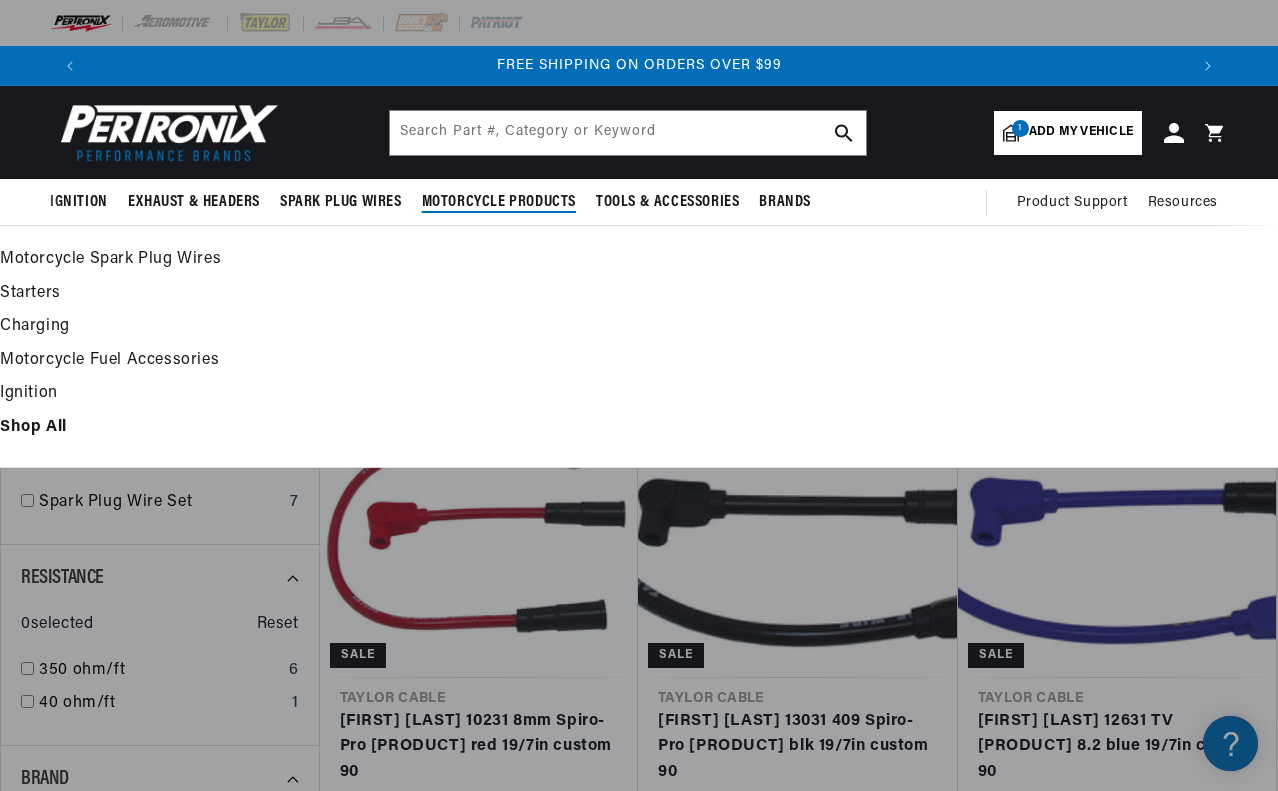 click on "Starters" at bounding box center [639, 294] 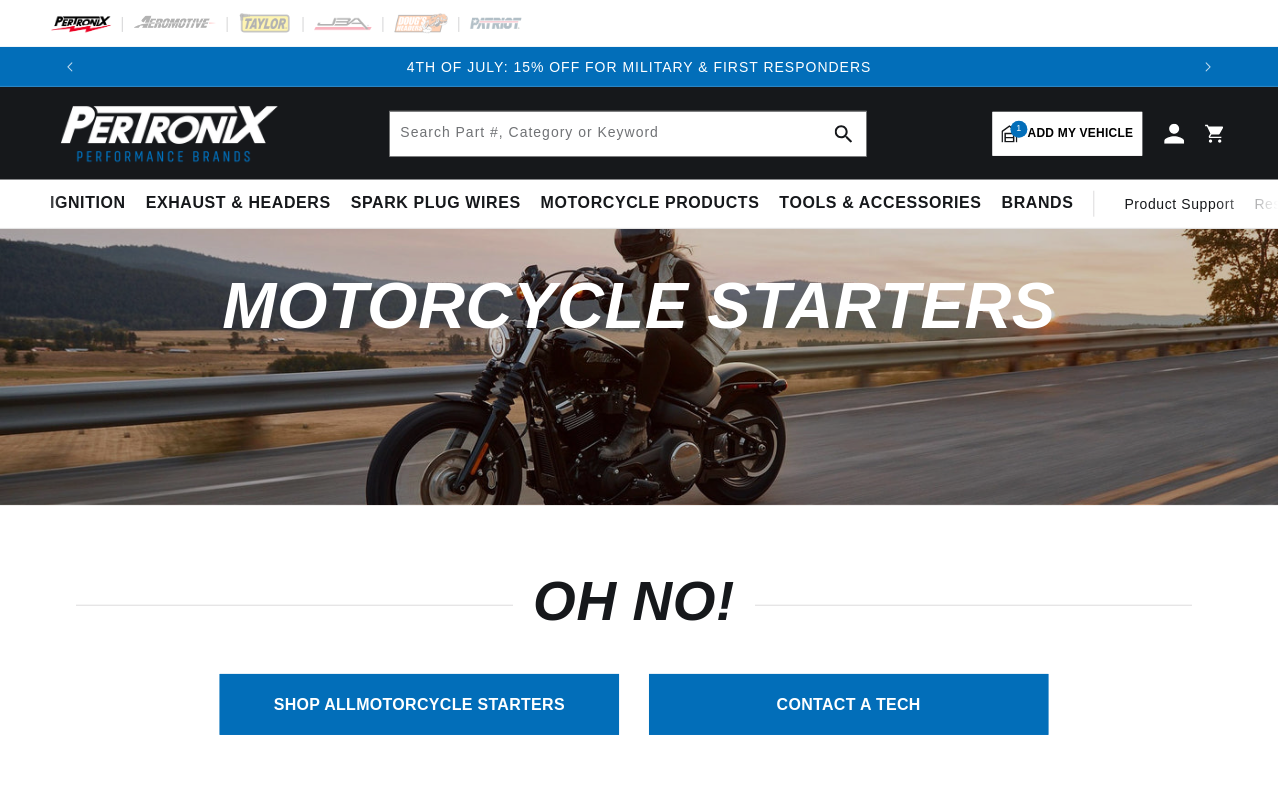 scroll, scrollTop: 0, scrollLeft: 0, axis: both 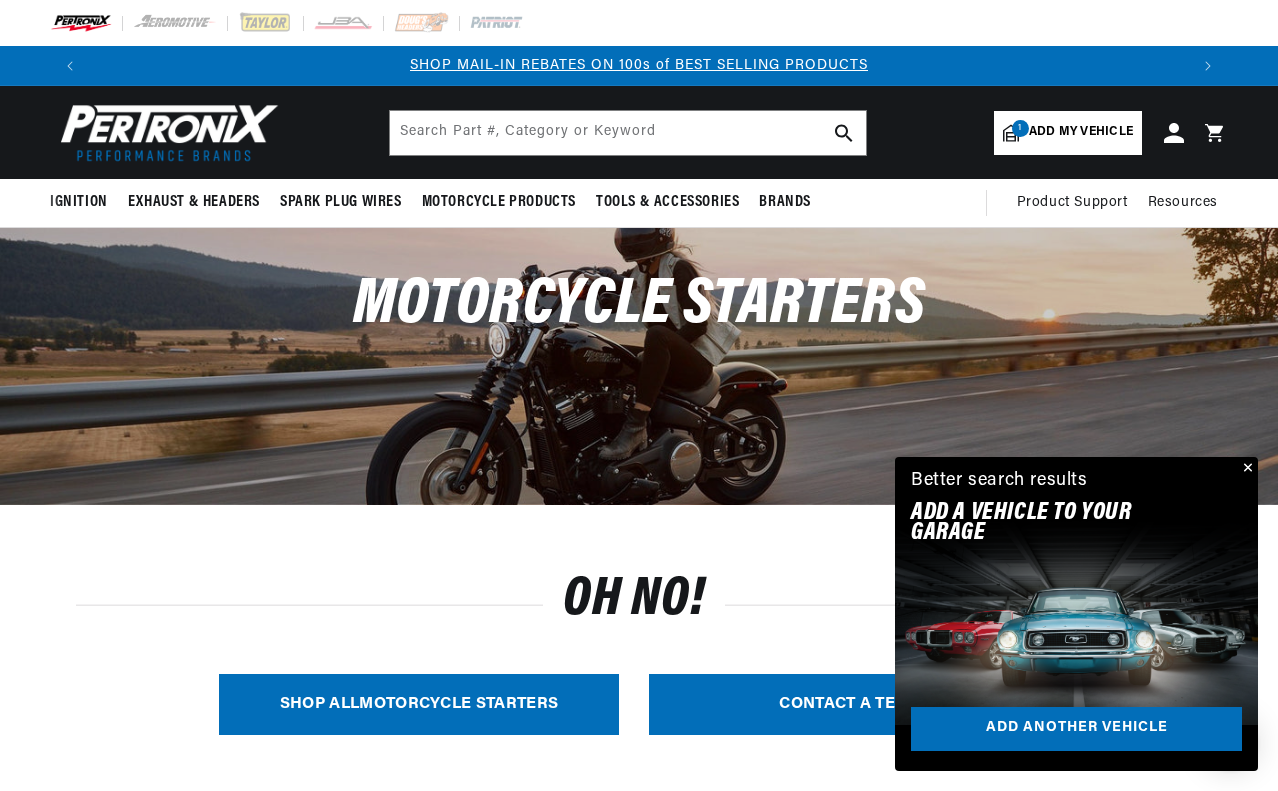 click on "SHOP ALL  Motorcycle Starters" at bounding box center (419, 704) 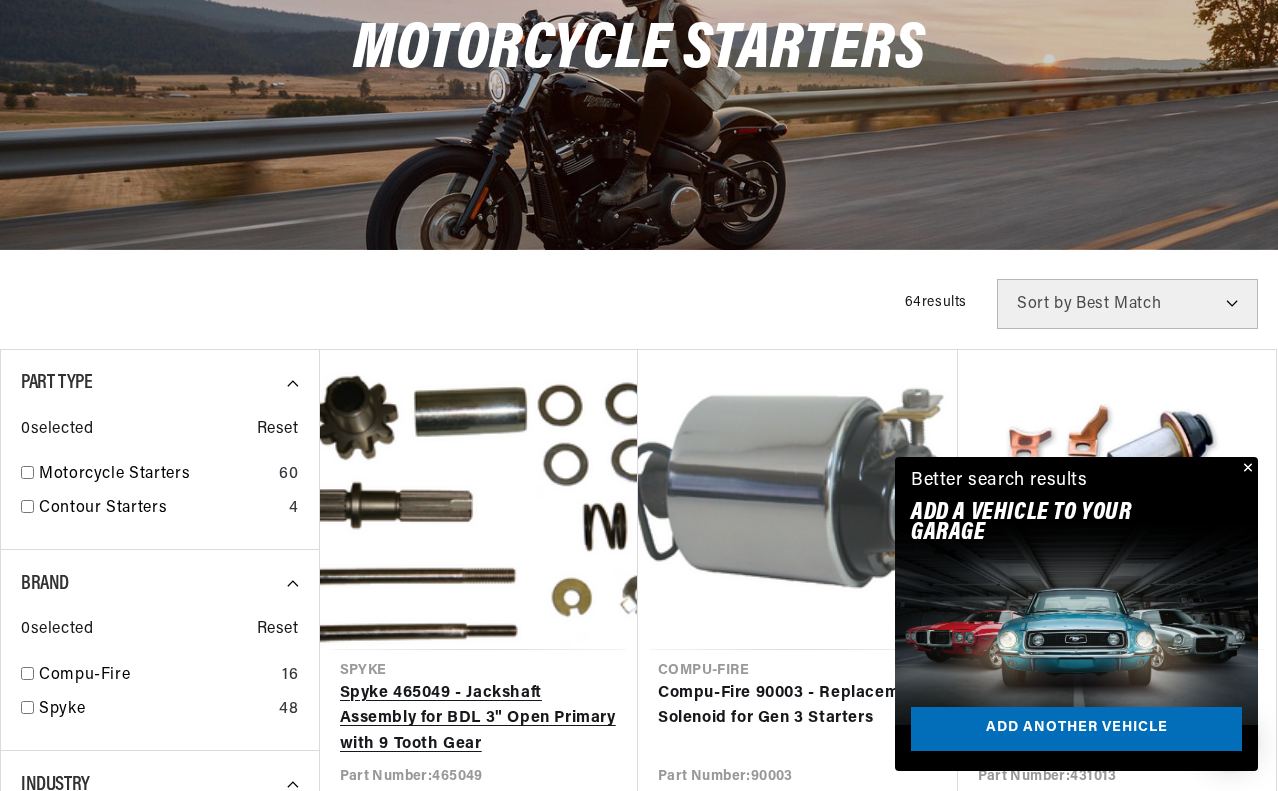 scroll, scrollTop: 400, scrollLeft: 0, axis: vertical 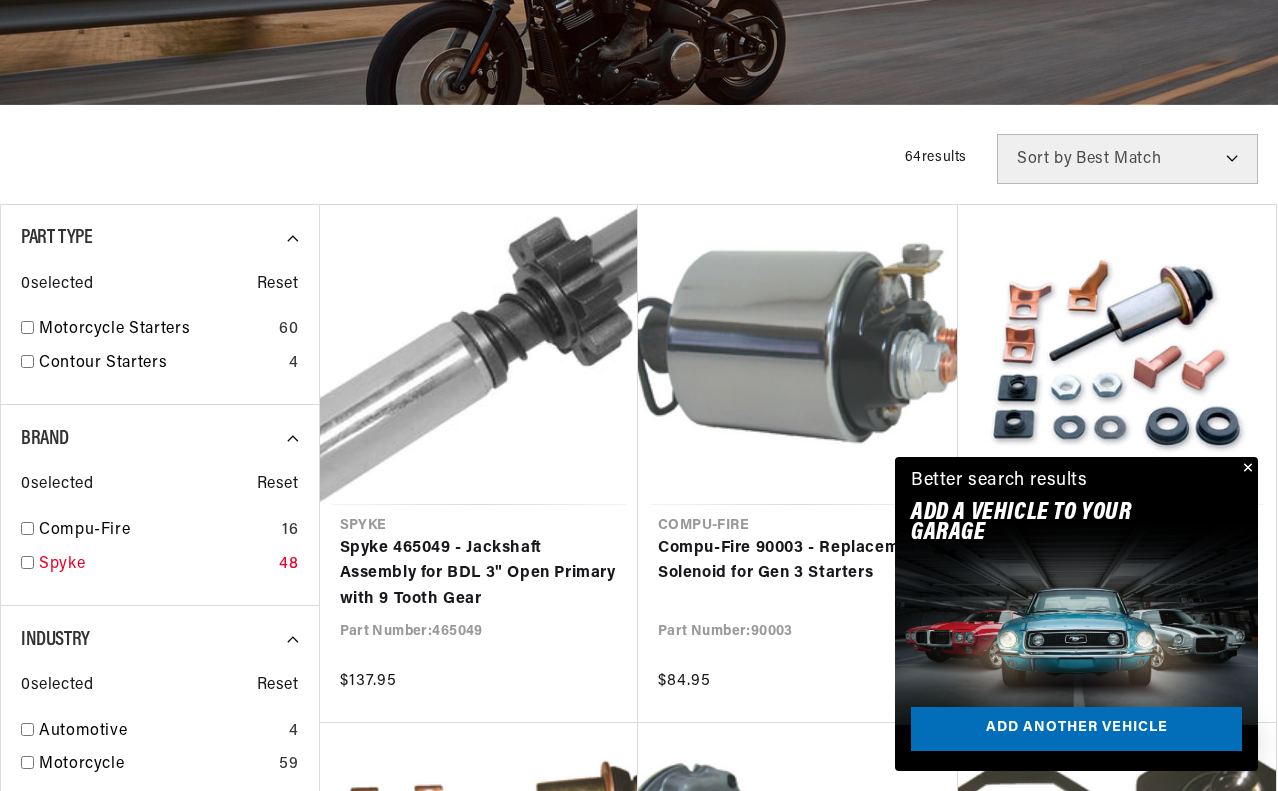 click on "Spyke" at bounding box center [156, 531] 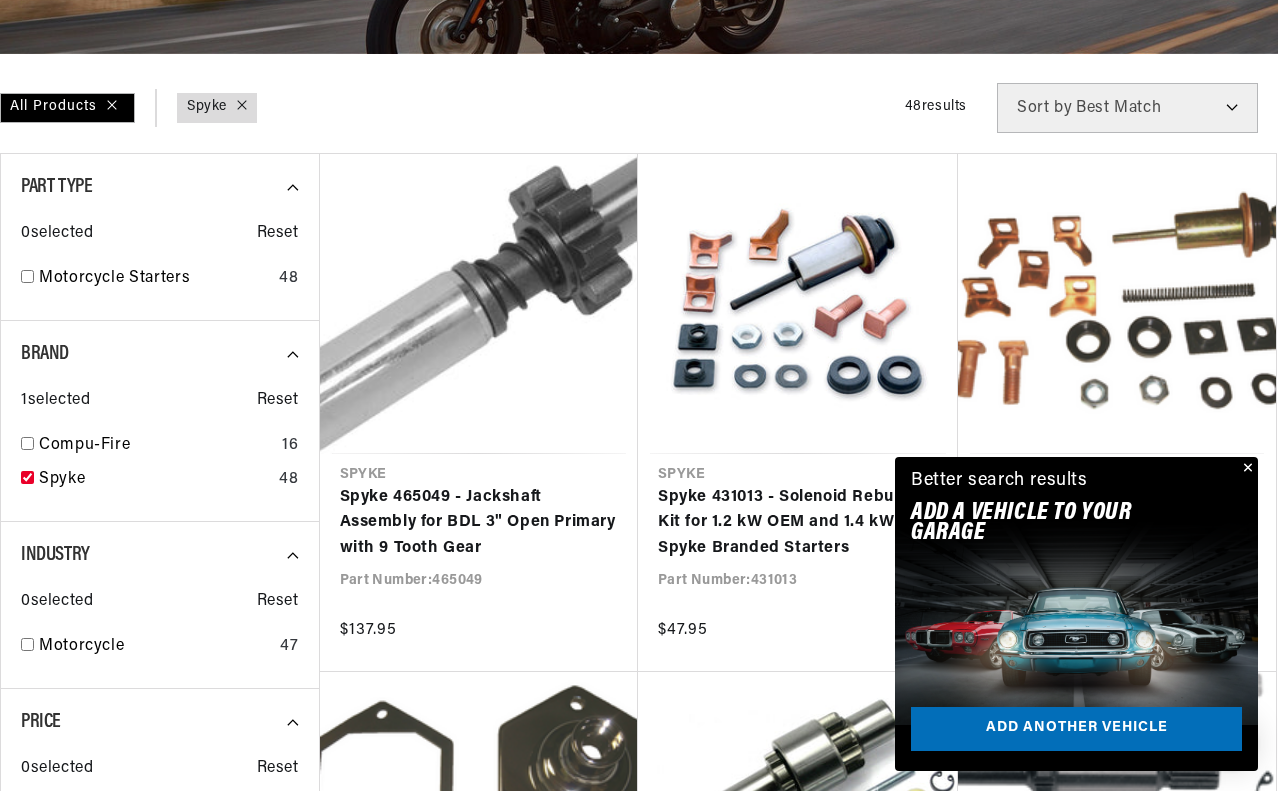 scroll, scrollTop: 700, scrollLeft: 0, axis: vertical 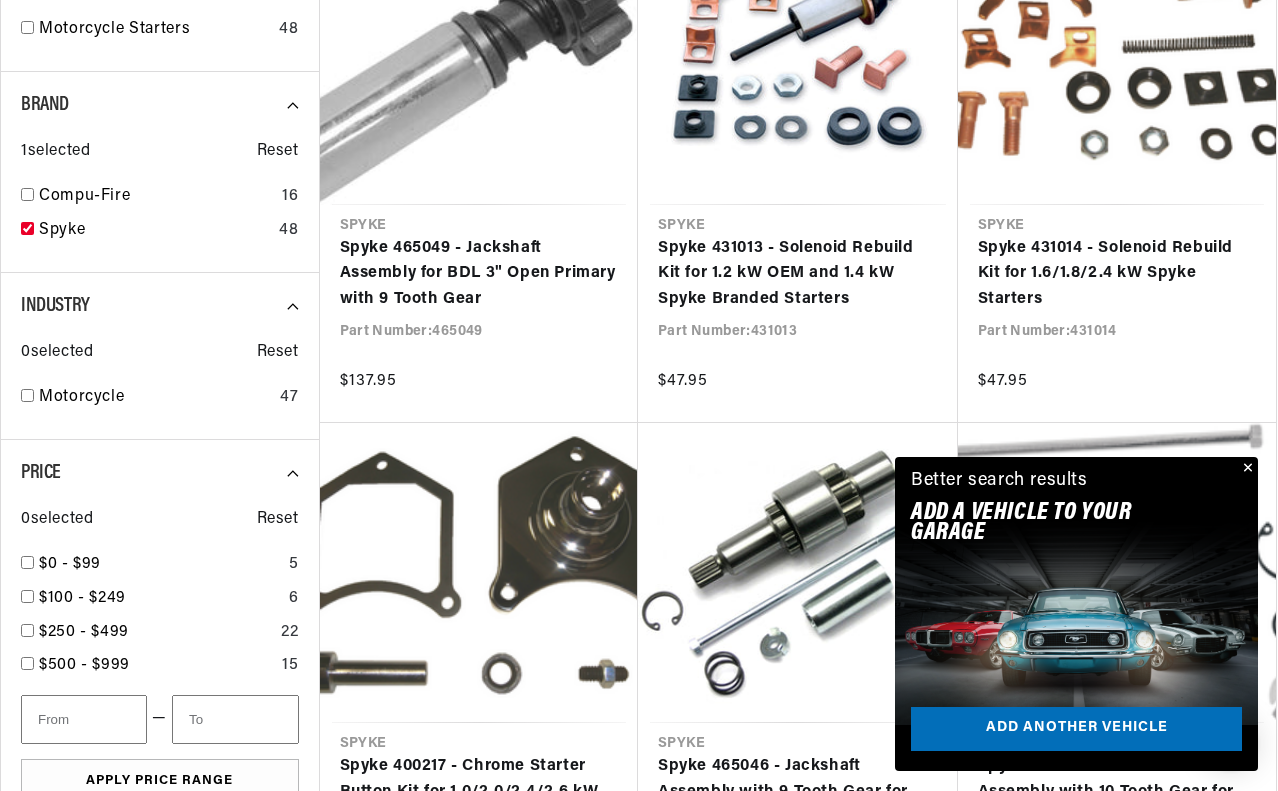 click at bounding box center (1246, 469) 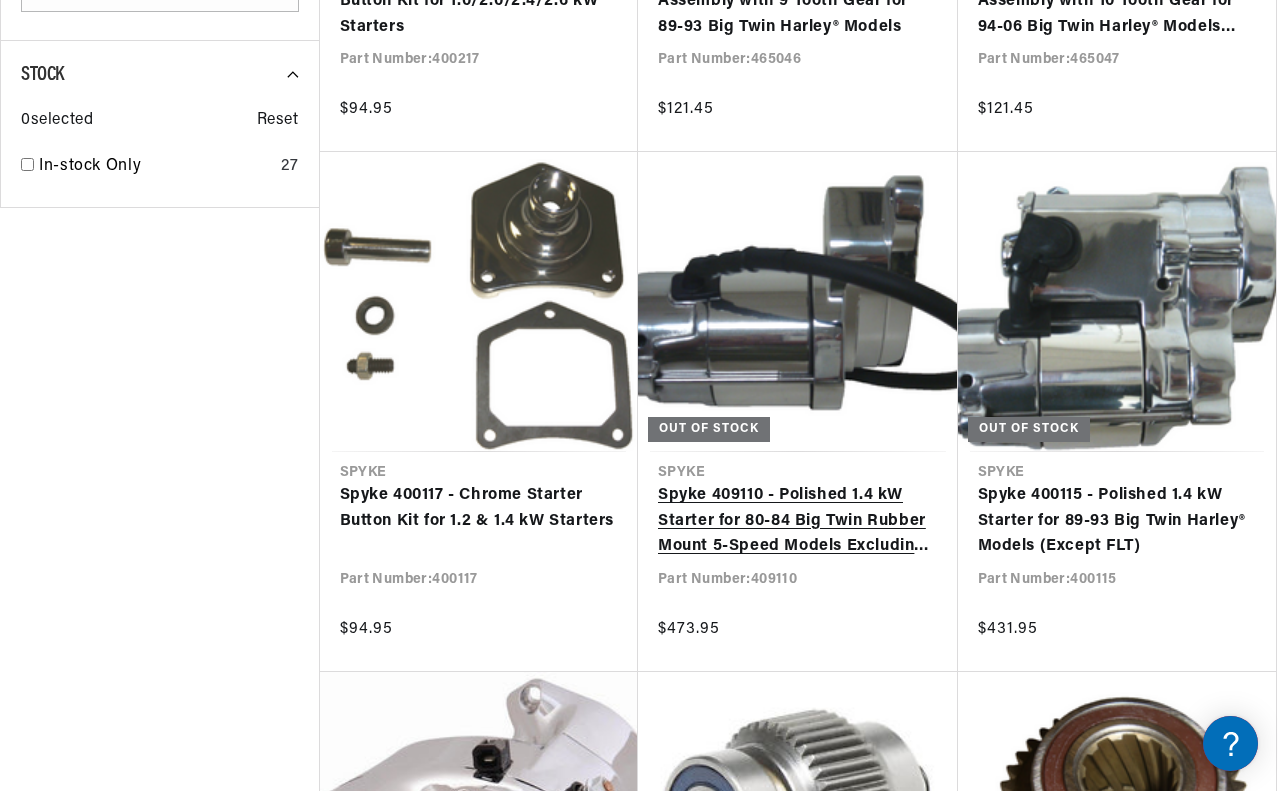 scroll, scrollTop: 1500, scrollLeft: 0, axis: vertical 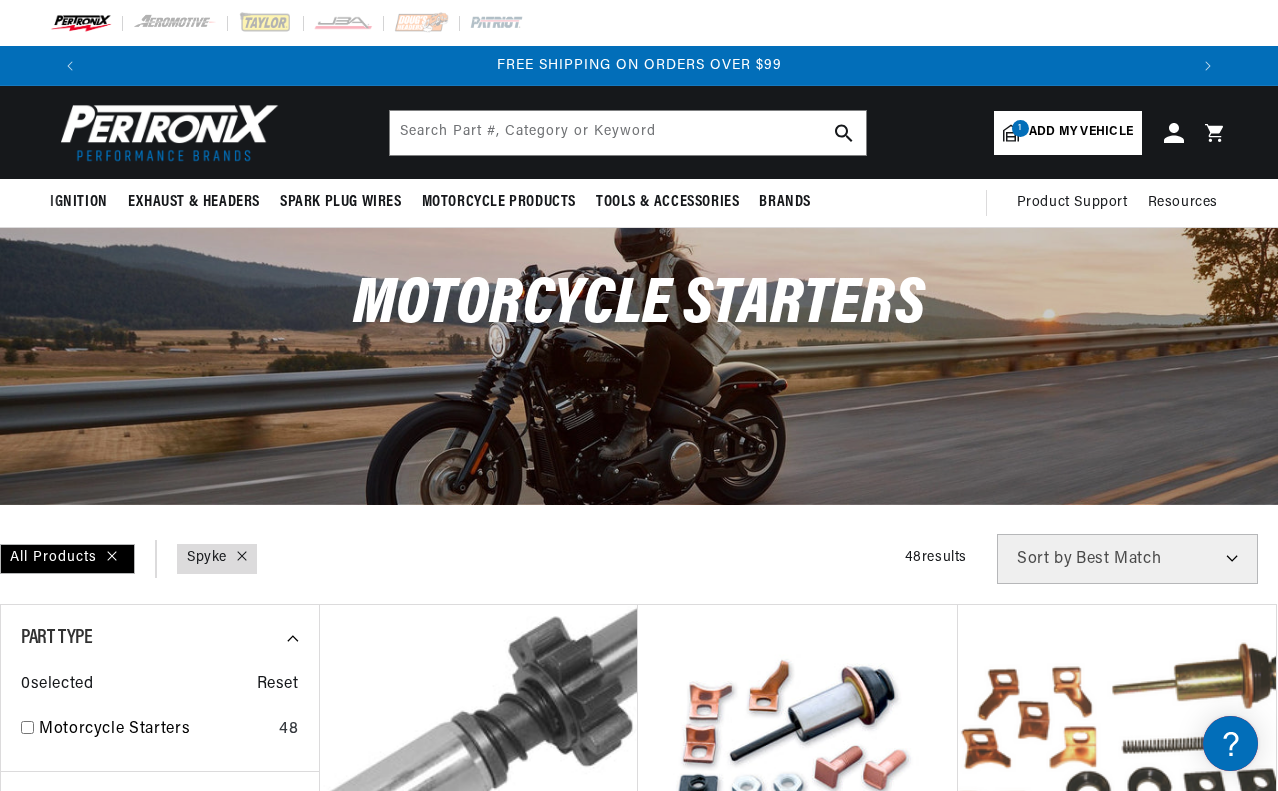 drag, startPoint x: 270, startPoint y: 585, endPoint x: 193, endPoint y: 272, distance: 322.33212 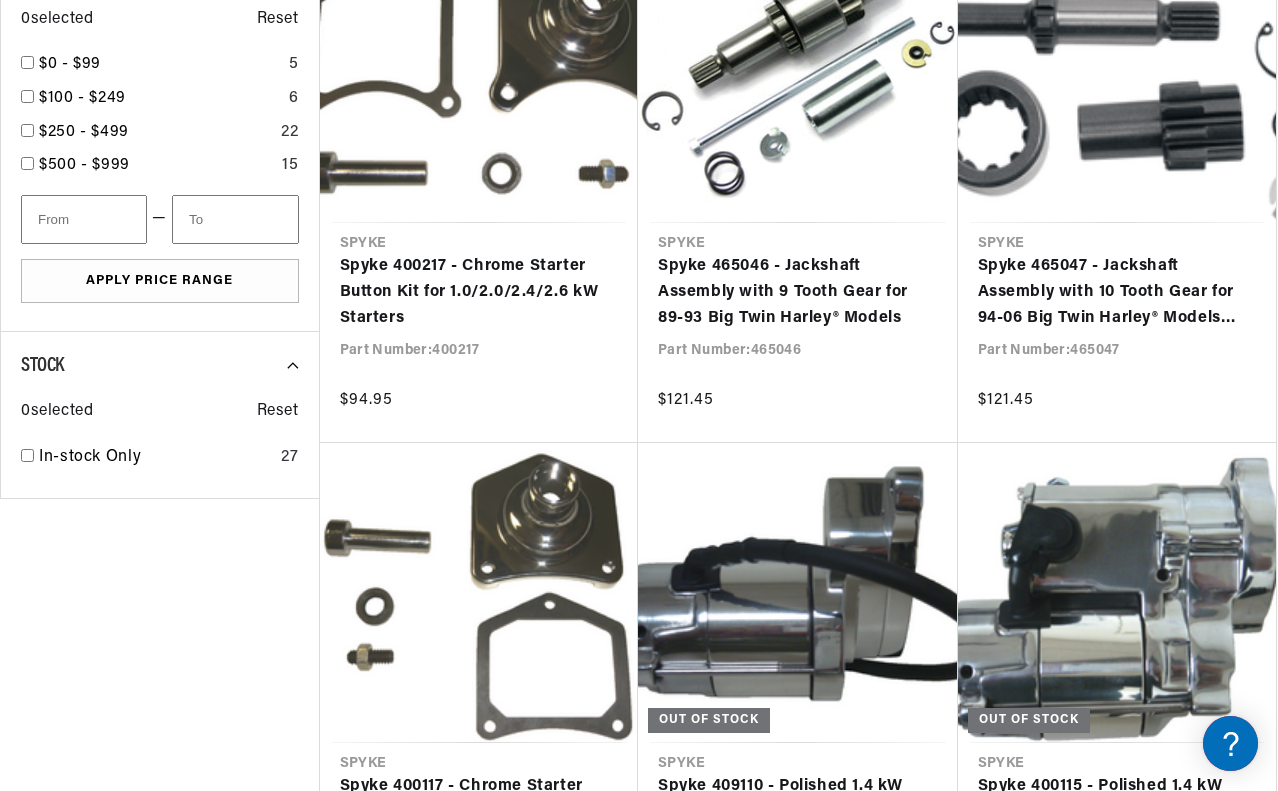 scroll, scrollTop: 0, scrollLeft: 0, axis: both 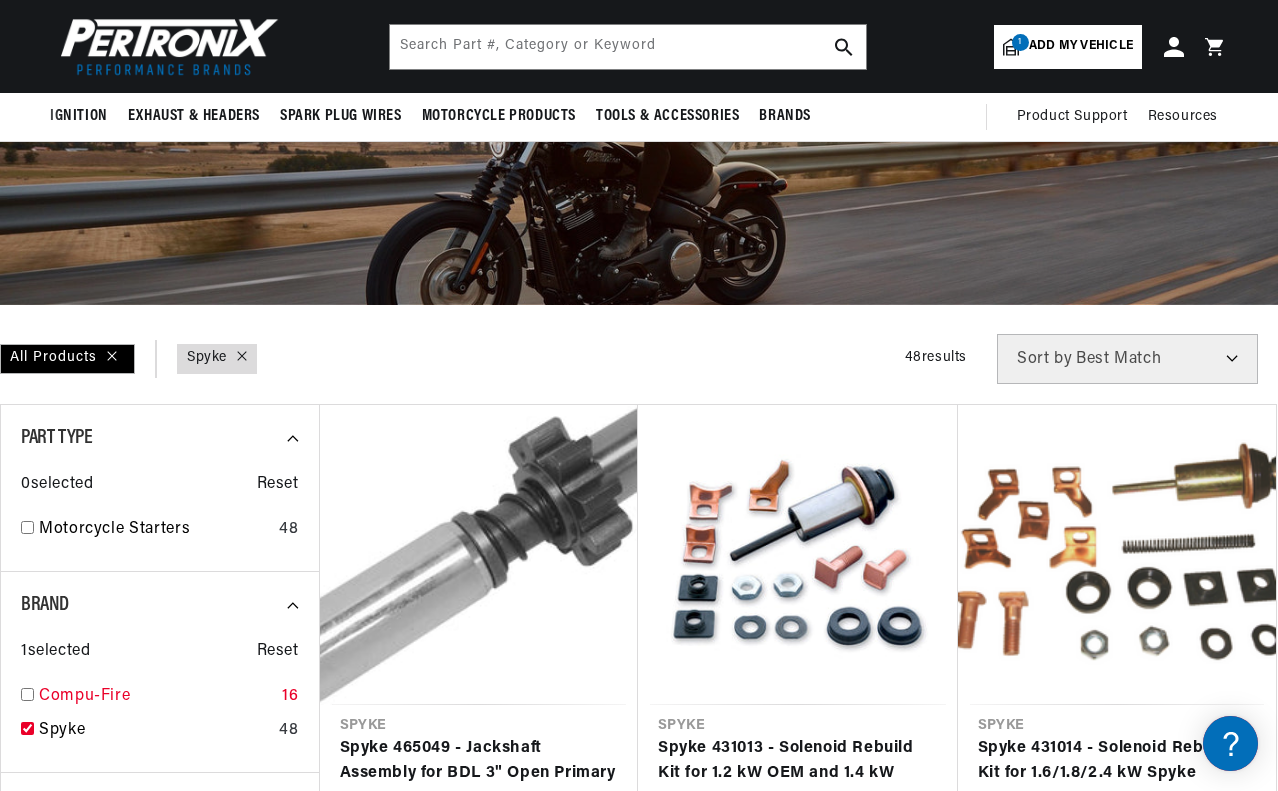 click on "Compu-Fire" at bounding box center (156, 697) 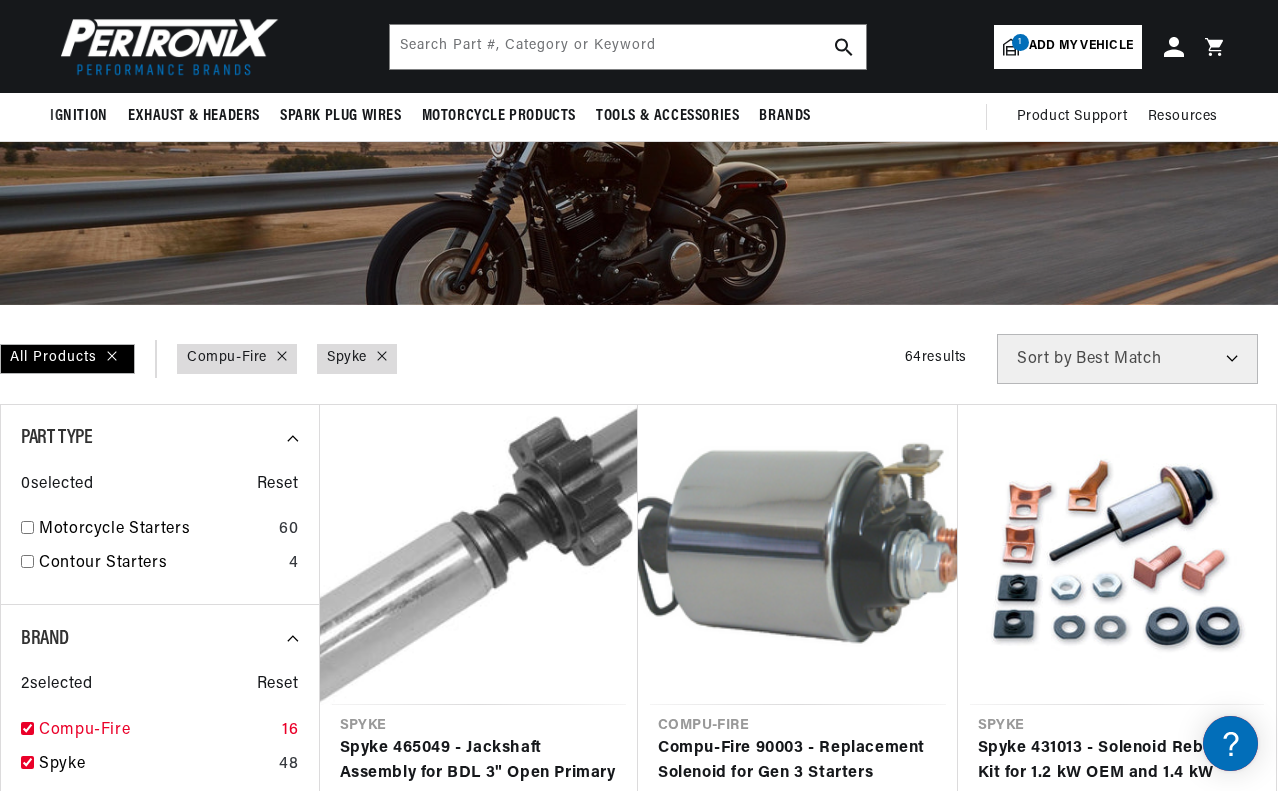 click on "Compu-Fire 16" at bounding box center [160, 735] 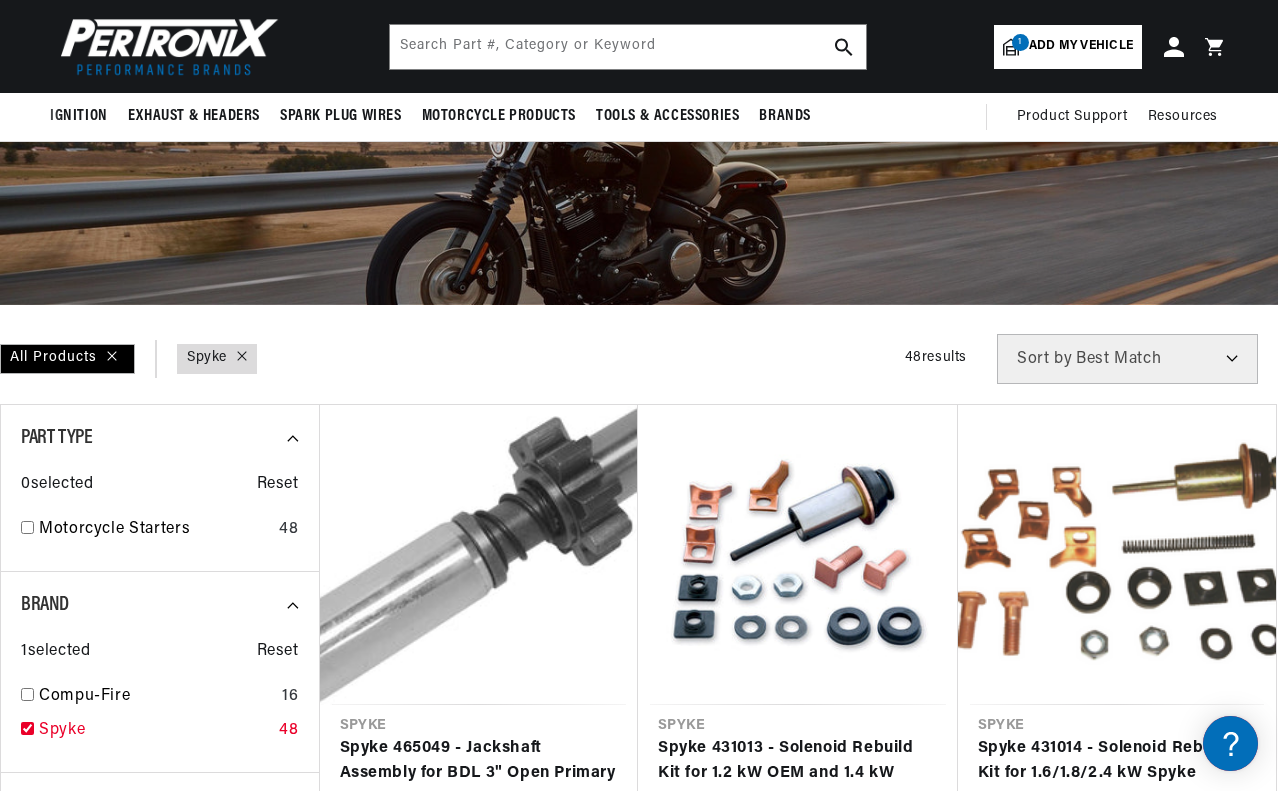 click at bounding box center [27, 728] 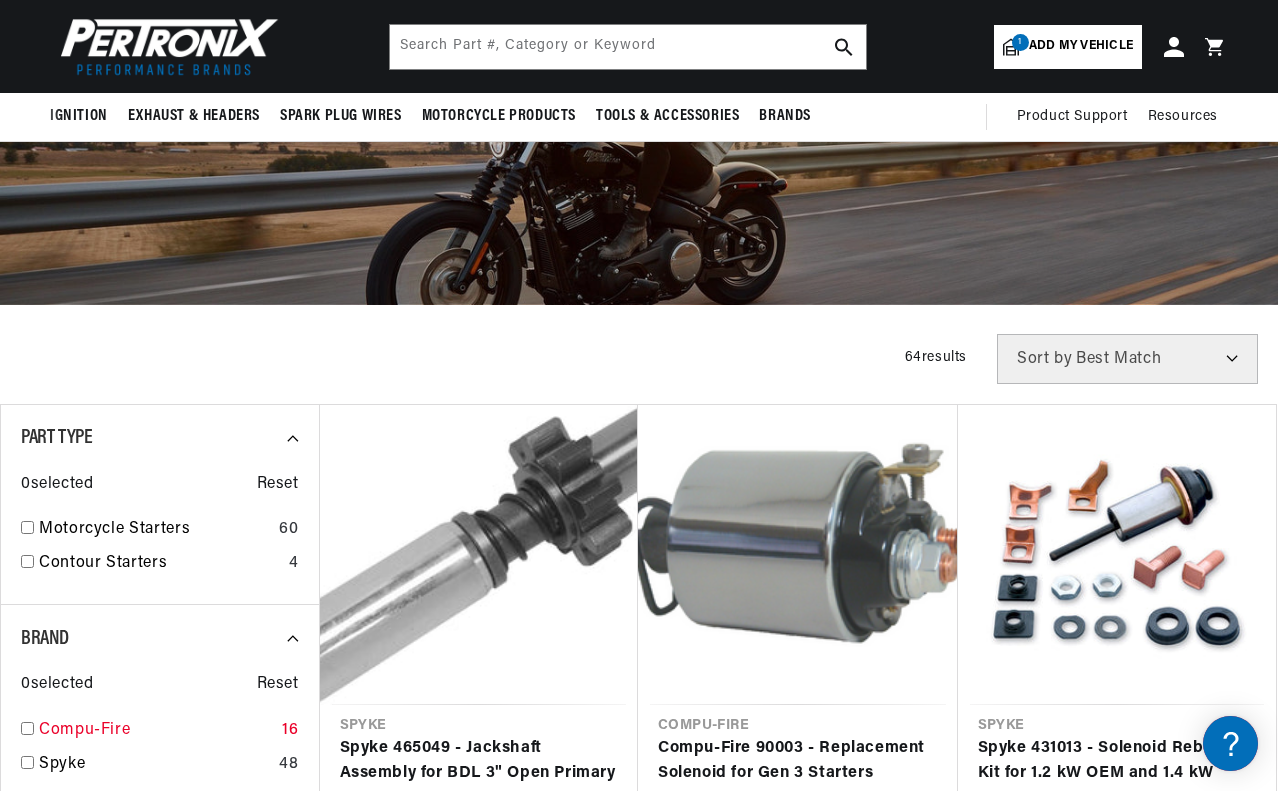 click on "Compu-Fire 16" at bounding box center [160, 735] 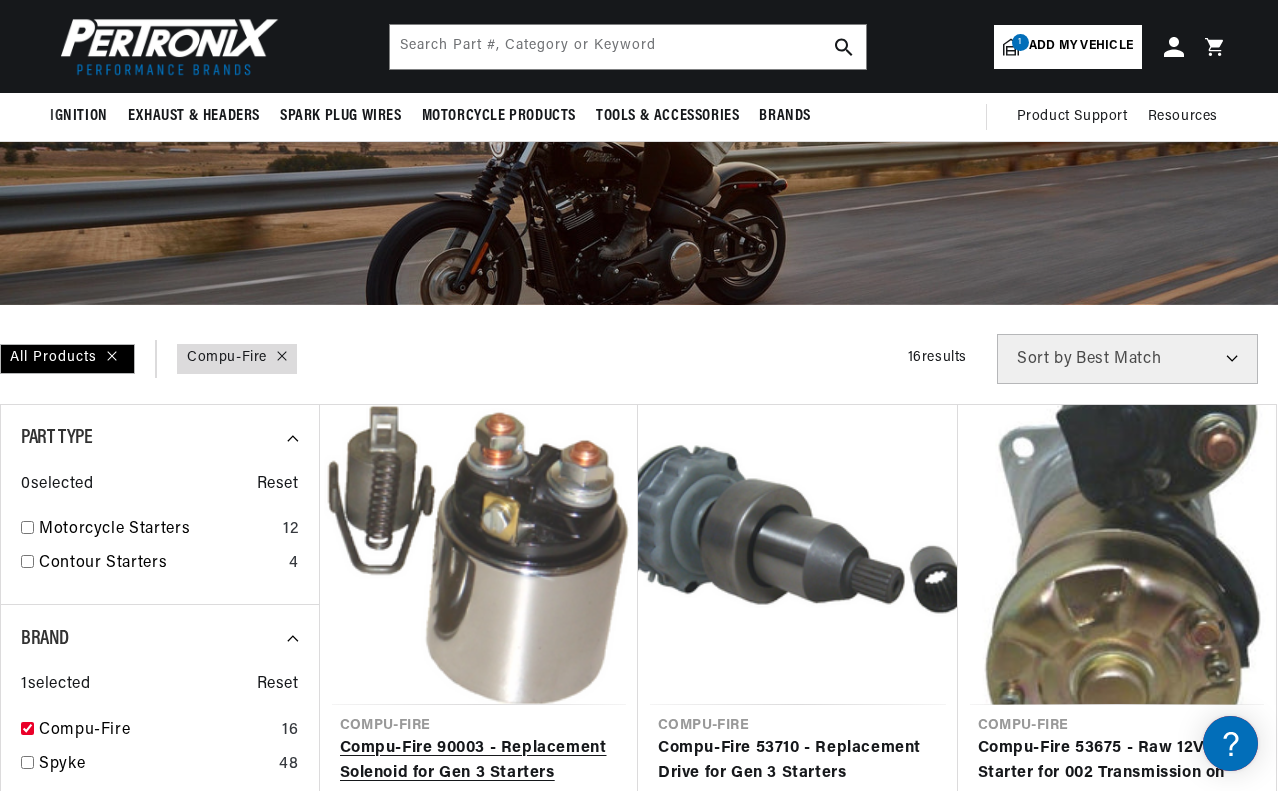 scroll, scrollTop: 0, scrollLeft: 1098, axis: horizontal 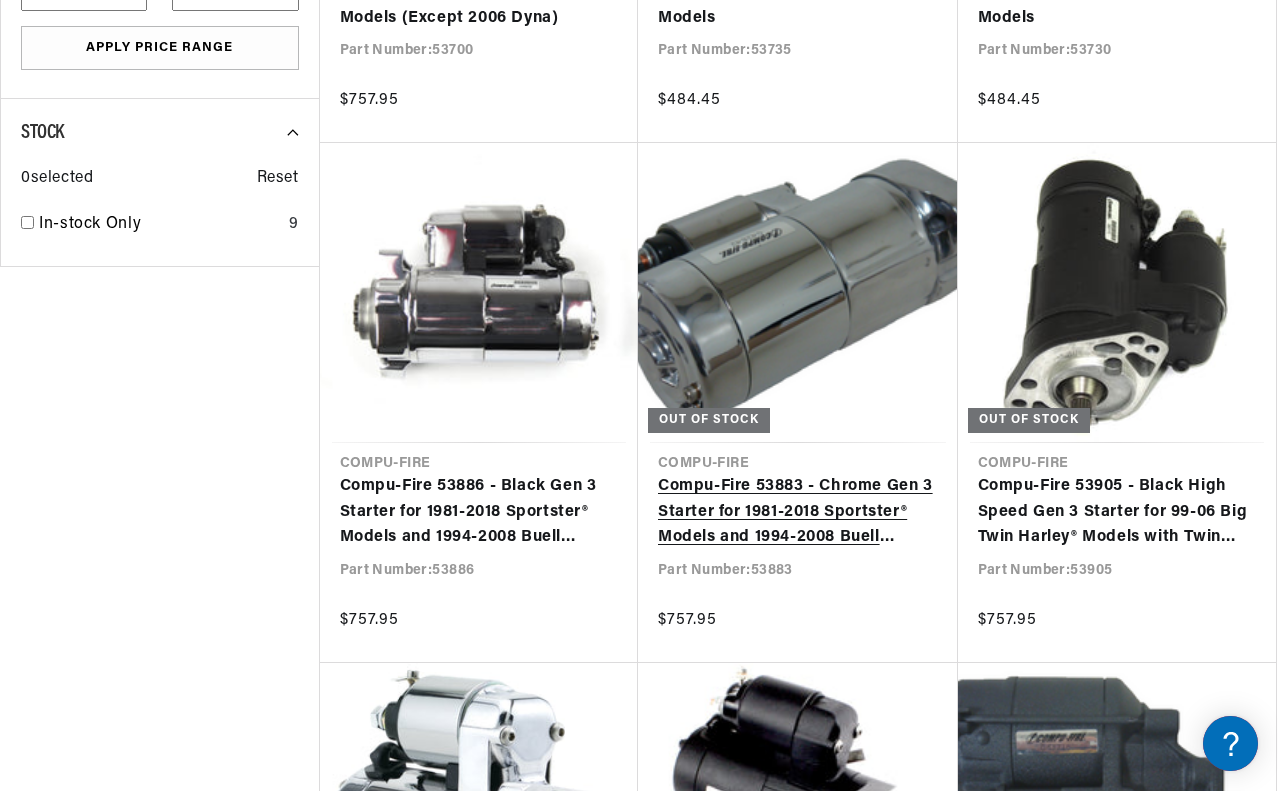 click on "Compu-Fire 53883 - Chrome Gen 3 Starter for 1981-2018 Sportster® Models and 1994-2008 Buell (Except 1125R)" at bounding box center [798, 512] 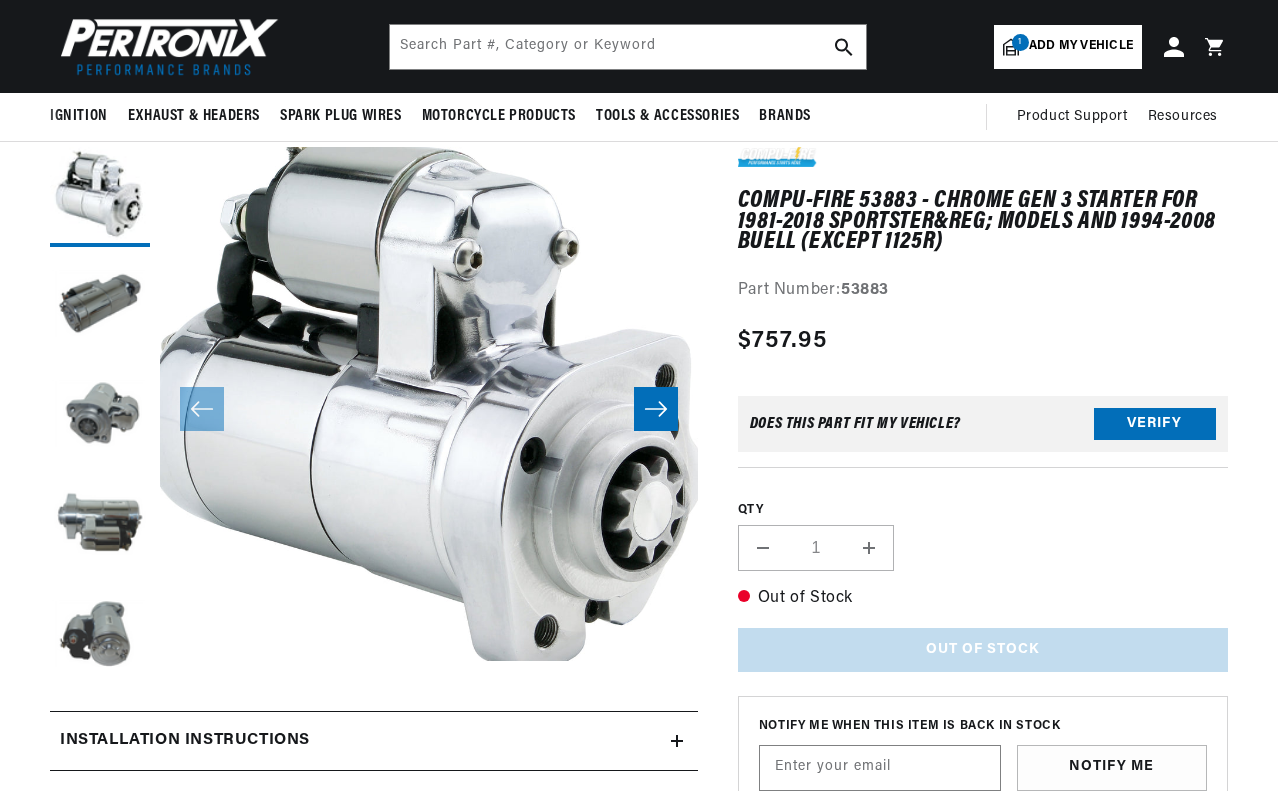 scroll, scrollTop: 100, scrollLeft: 0, axis: vertical 